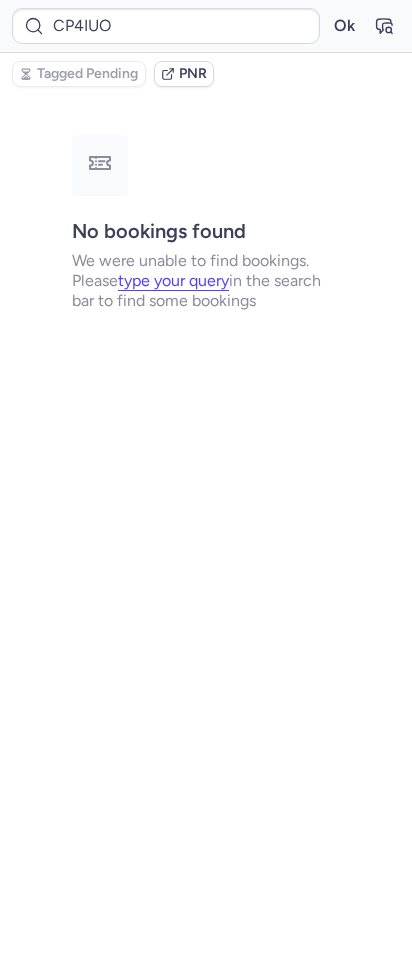 scroll, scrollTop: 0, scrollLeft: 0, axis: both 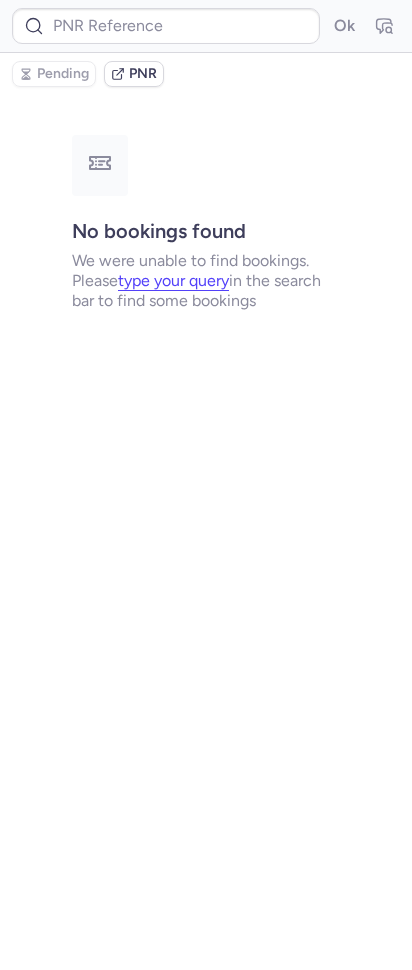 type on "CP8OKK" 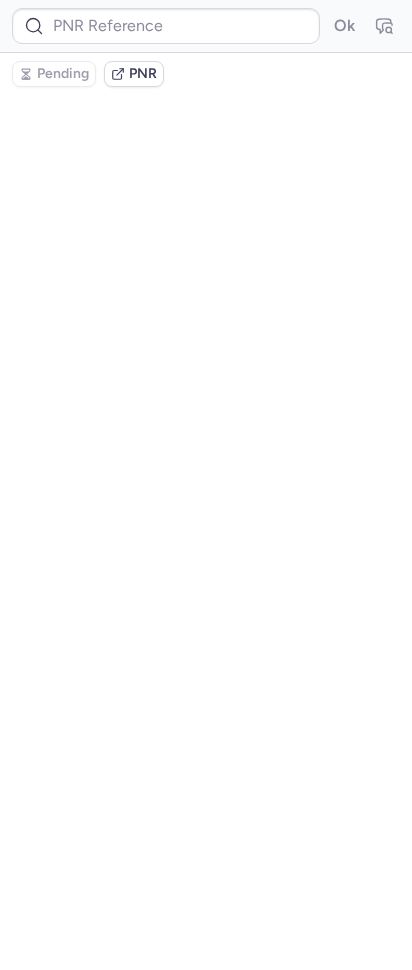 type on "CP4IUO" 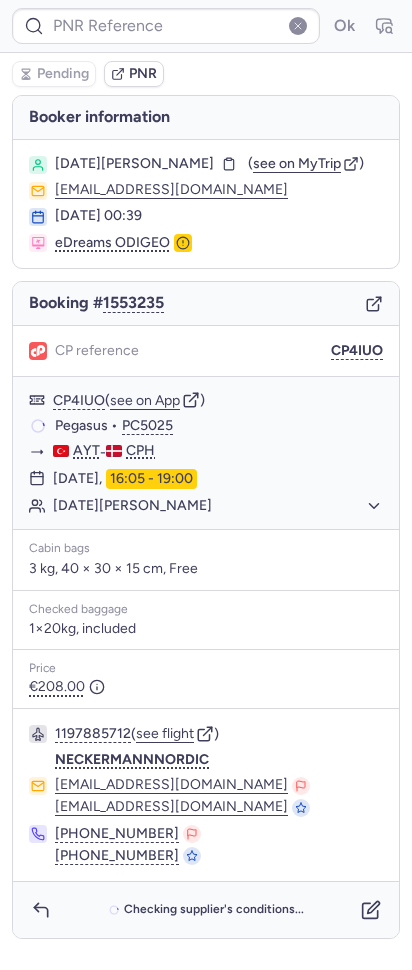 type on "CP8OKK" 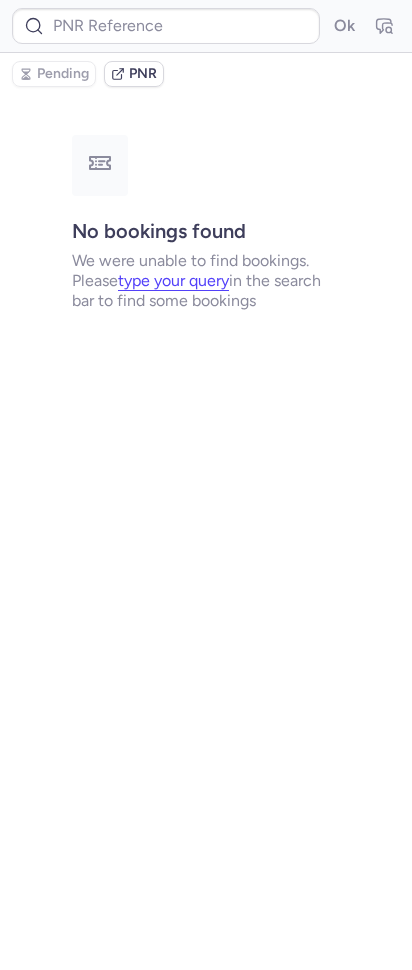 type on "CPJZSW" 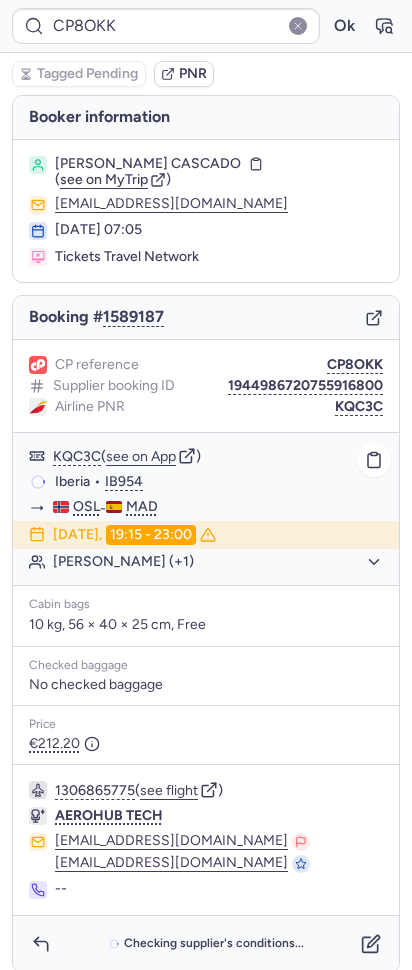 scroll, scrollTop: 15, scrollLeft: 0, axis: vertical 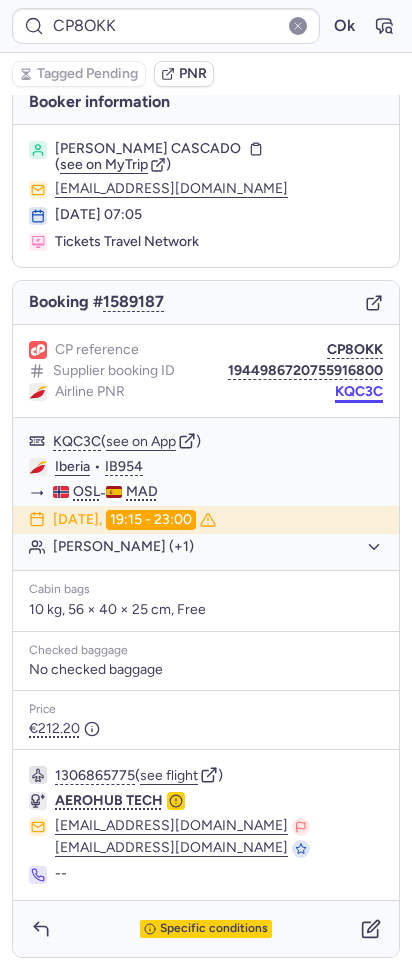 click on "KQC3C" at bounding box center (359, 392) 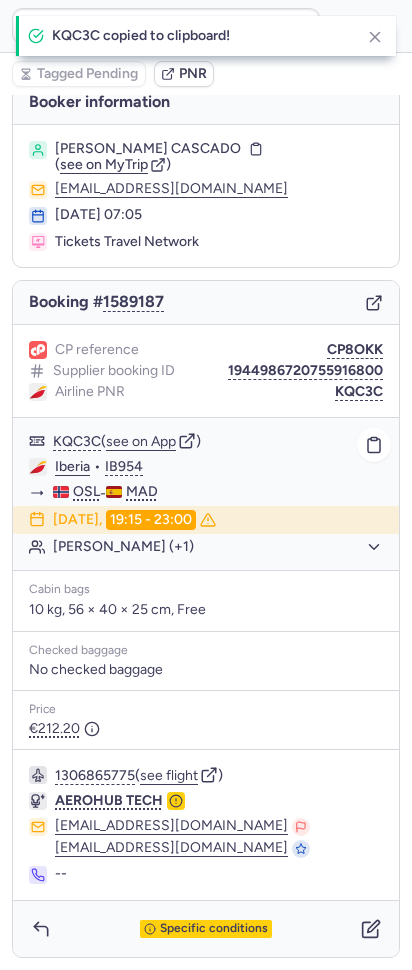 click on "Iberia" 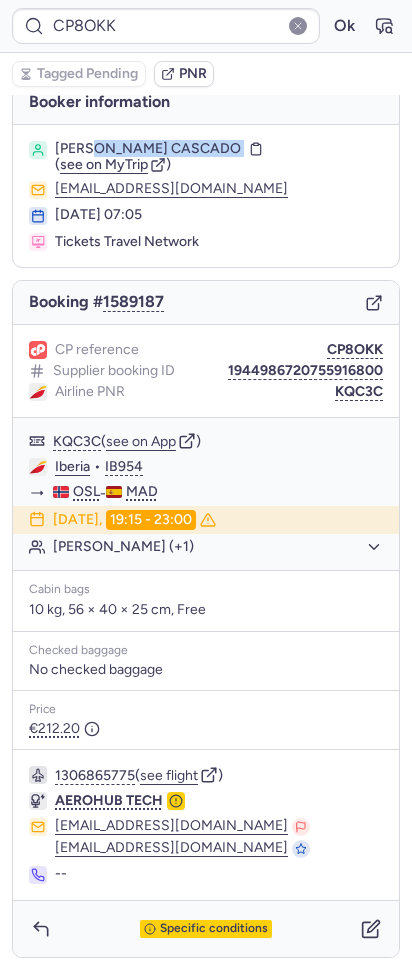 drag, startPoint x: 89, startPoint y: 150, endPoint x: 317, endPoint y: 141, distance: 228.17757 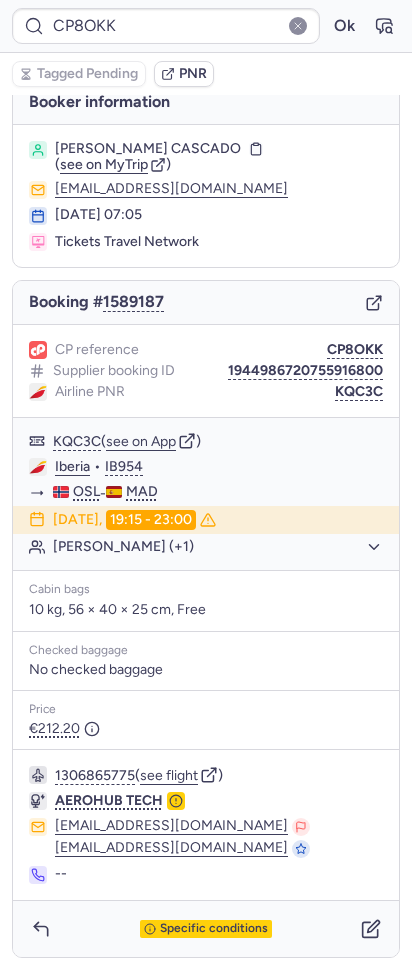 click on "CP reference CP8OKK Supplier booking ID 1944986720755916800 Airline PNR KQC3C" at bounding box center (206, 371) 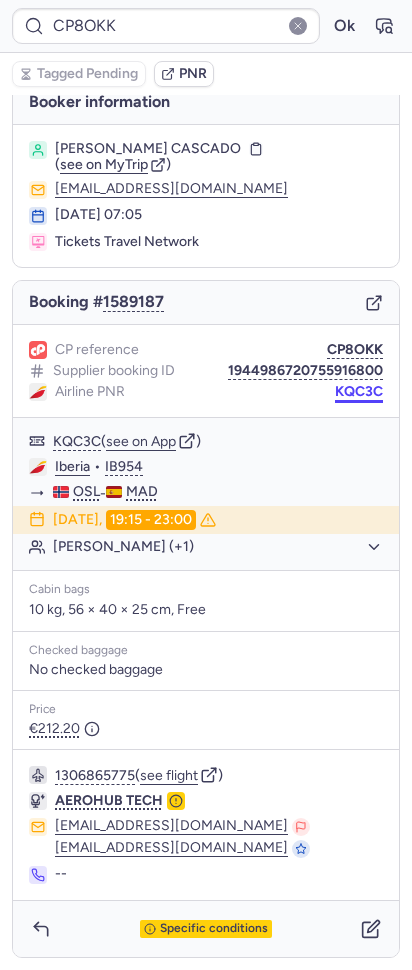 click on "KQC3C" at bounding box center (359, 392) 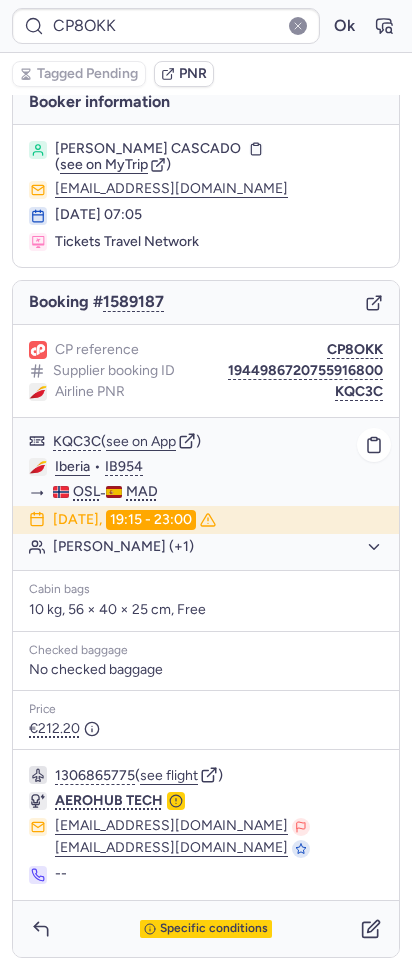 click on "Iberia" 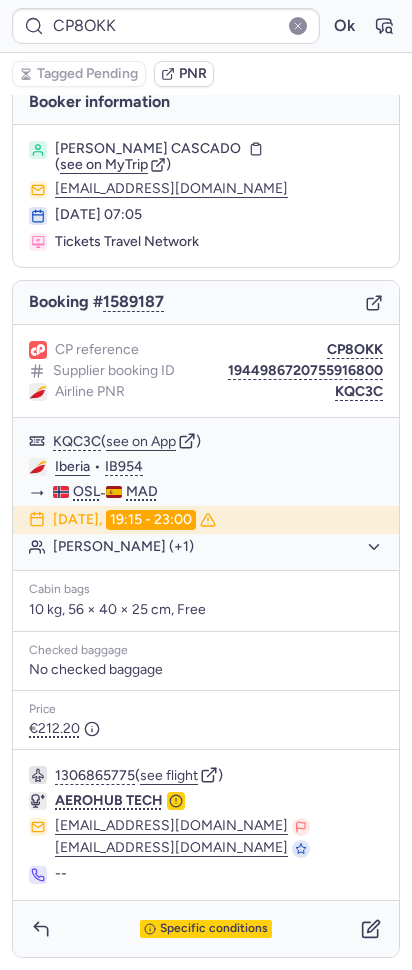 click on "Specific conditions" at bounding box center [206, 929] 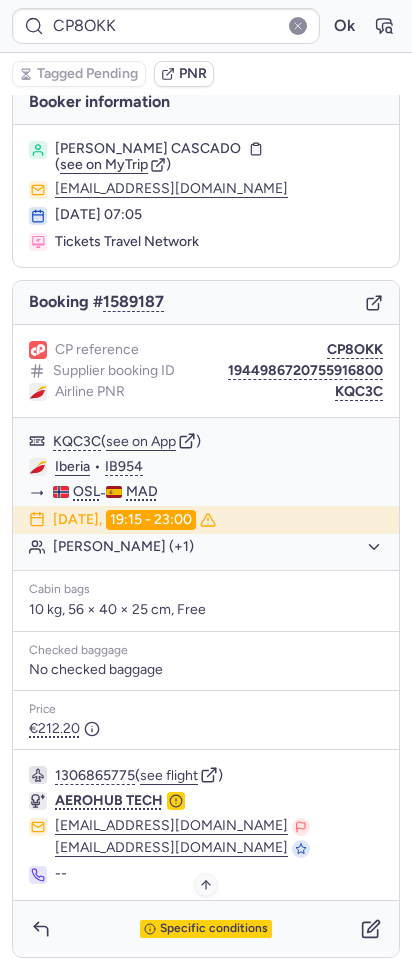 click on "Specific conditions" at bounding box center (214, 929) 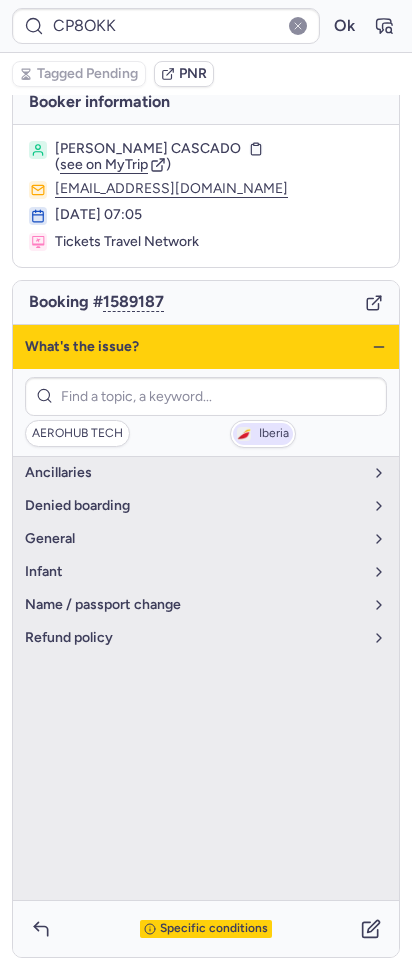 click on "Iberia" at bounding box center (274, 434) 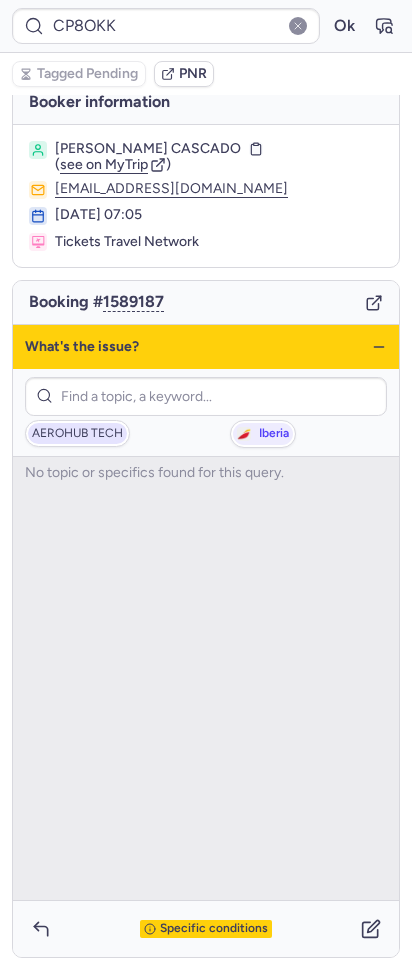 click on "AEROHUB TECH" at bounding box center (77, 434) 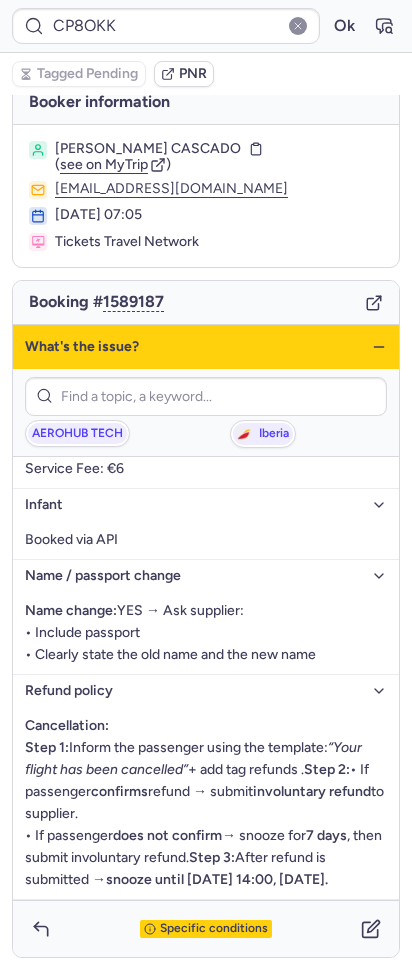 scroll, scrollTop: 312, scrollLeft: 0, axis: vertical 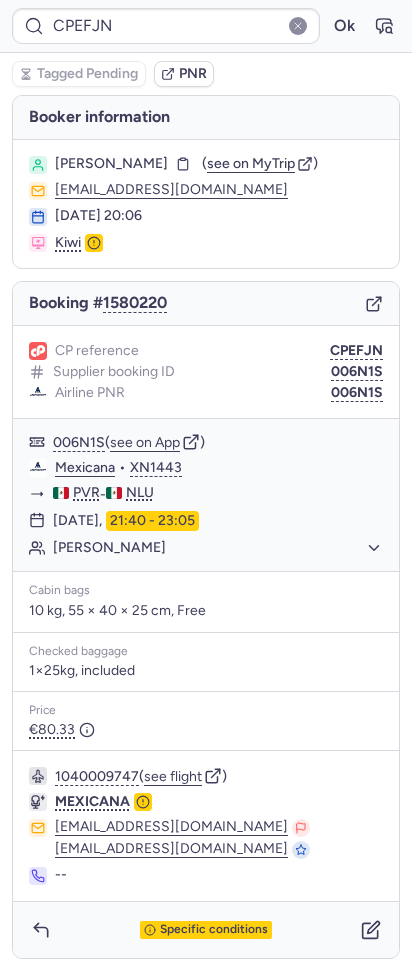 type on "CPJQDY" 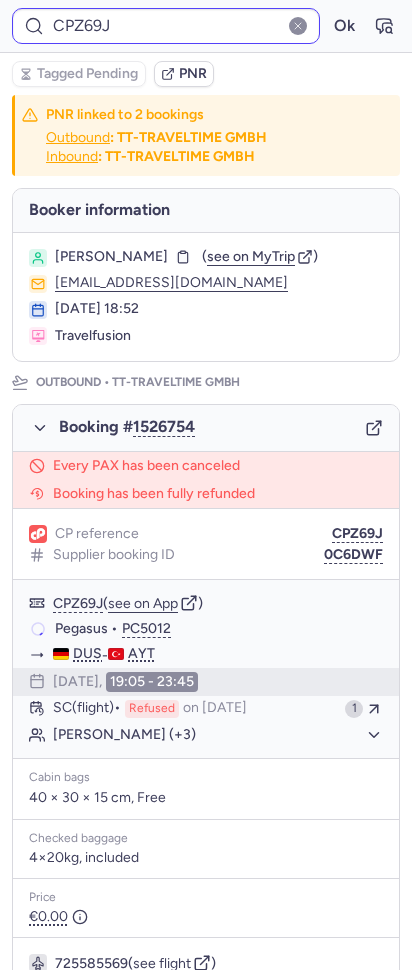 type on "CPLP8Y" 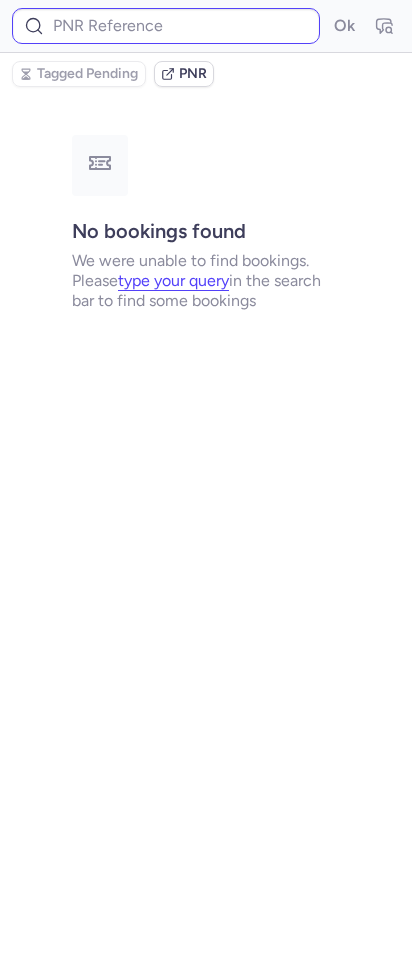 type on "CP8GEJ" 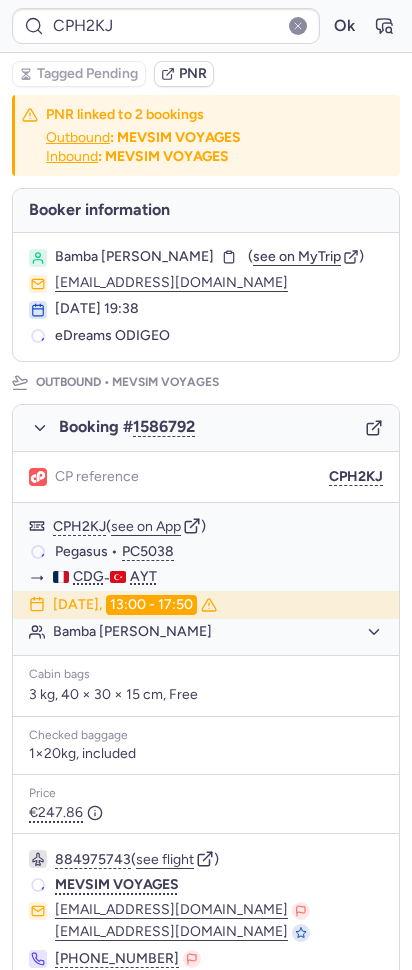 type on "CP4AQD" 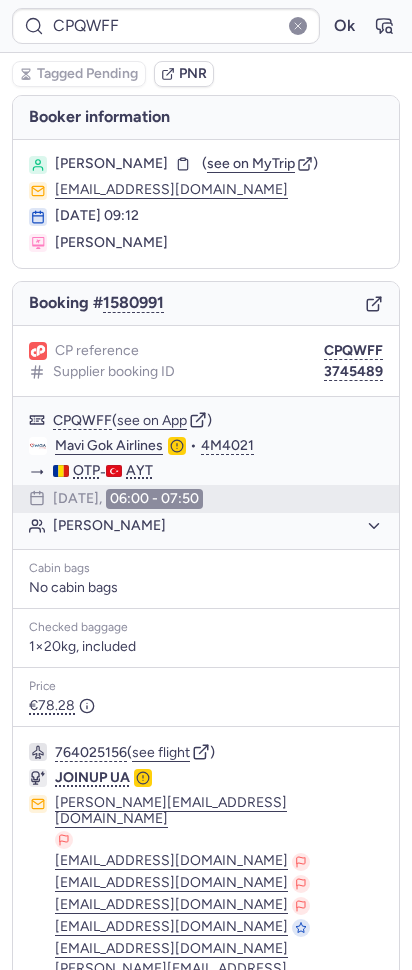type on "CPGT2J" 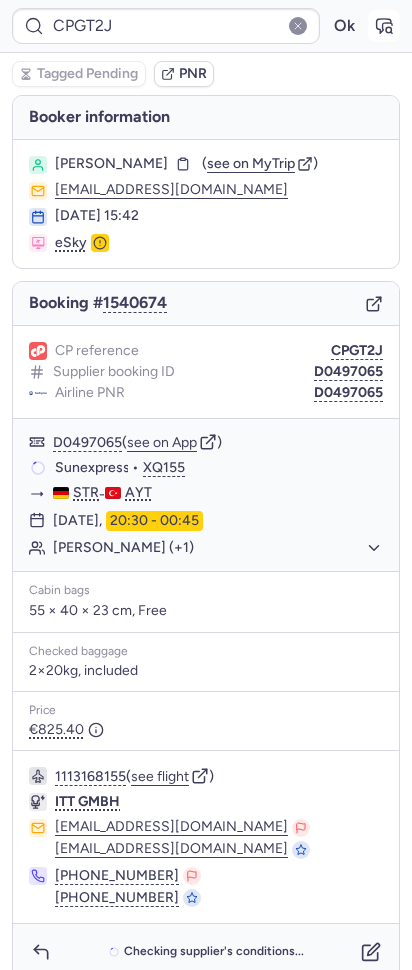 click 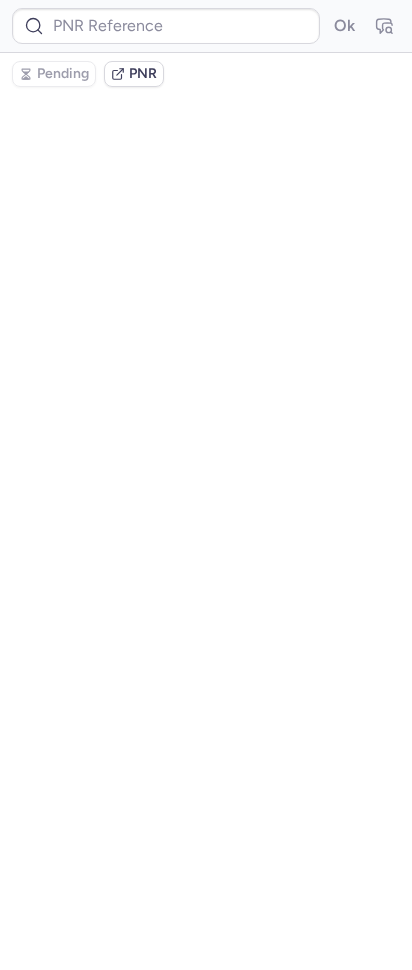 type on "CPGT2J" 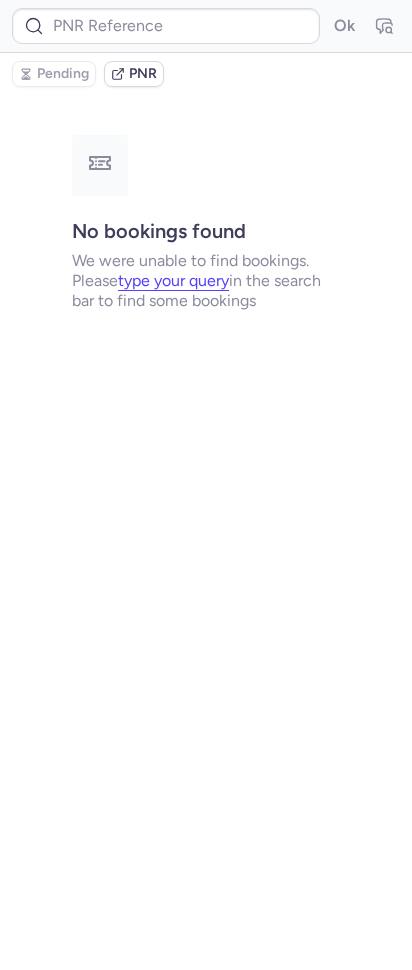 type on "CPGT2J" 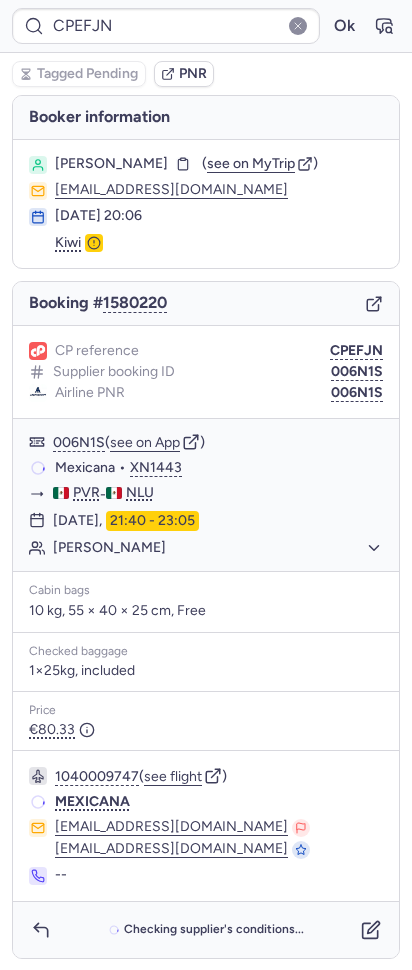 type on "CP8GEJ" 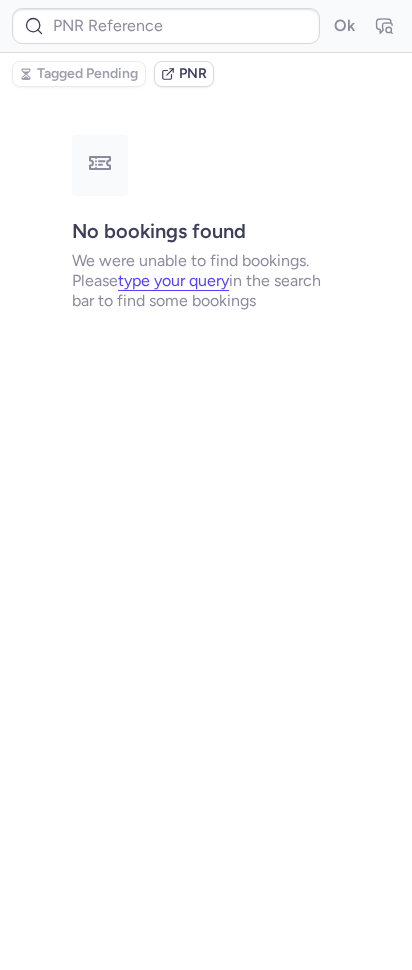 type on "CPITLW" 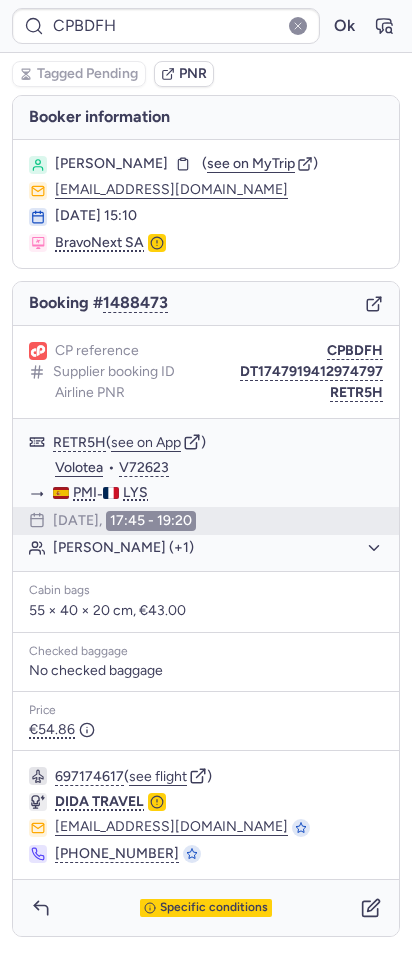 type on "CPAHXH" 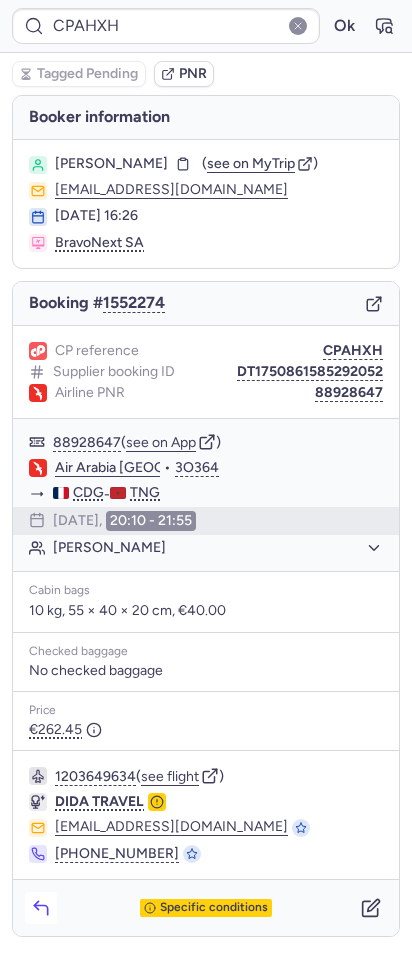 click 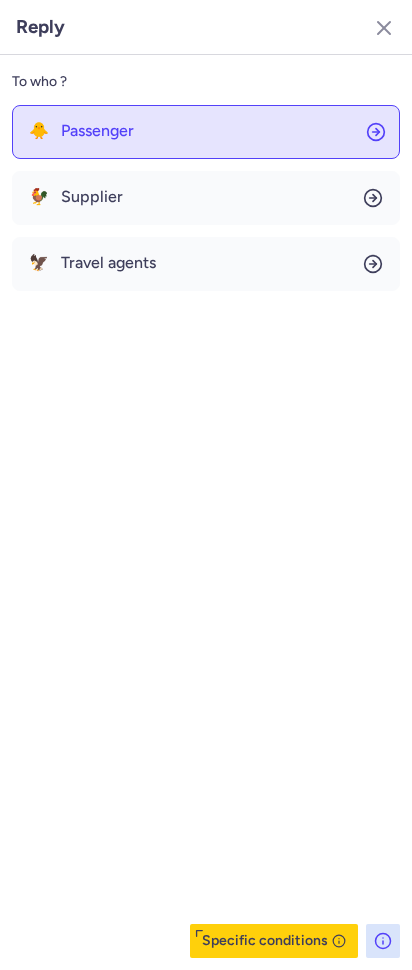 click on "Passenger" at bounding box center (97, 131) 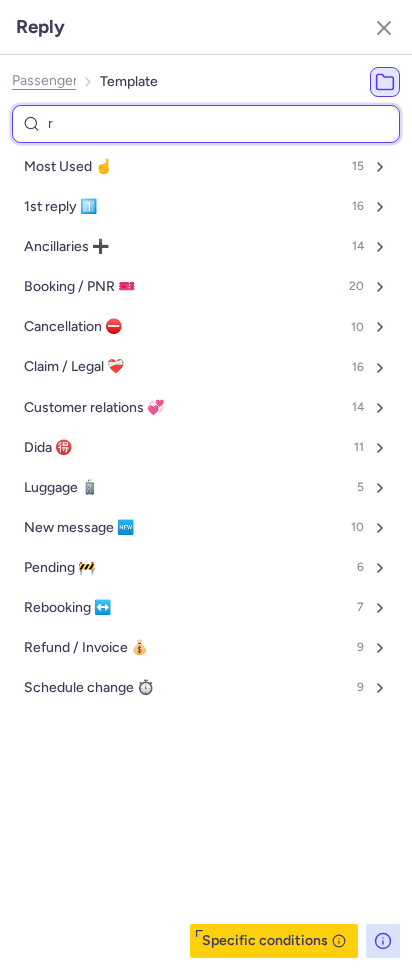 type on "re" 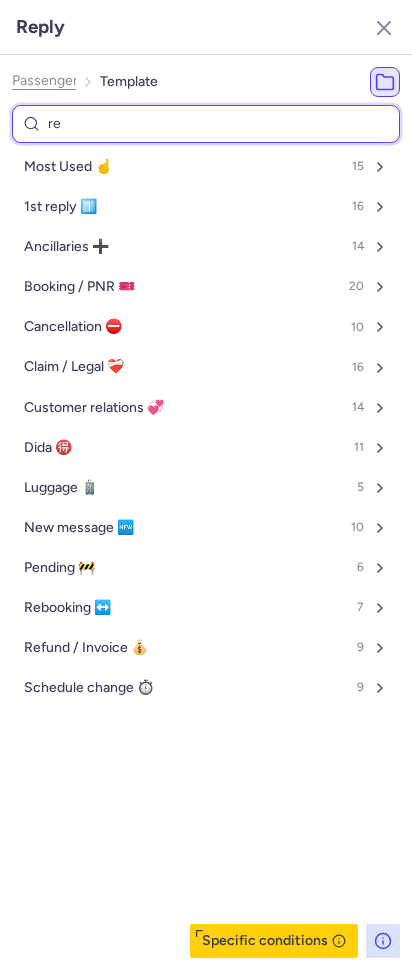 select on "en" 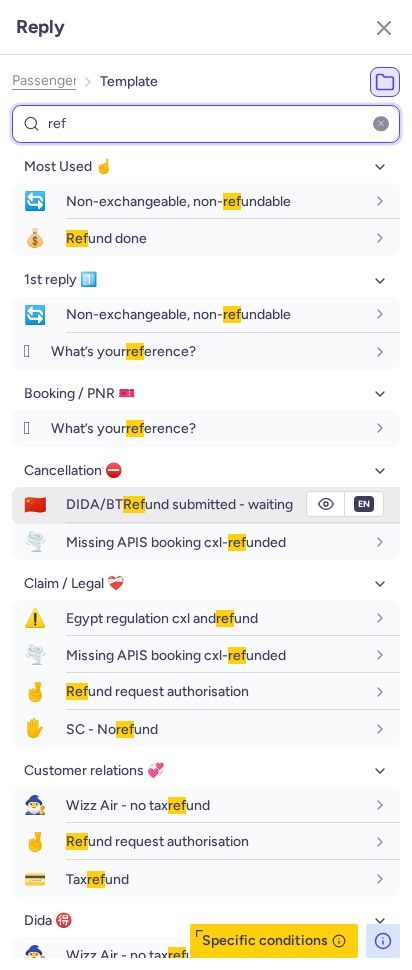type on "ref" 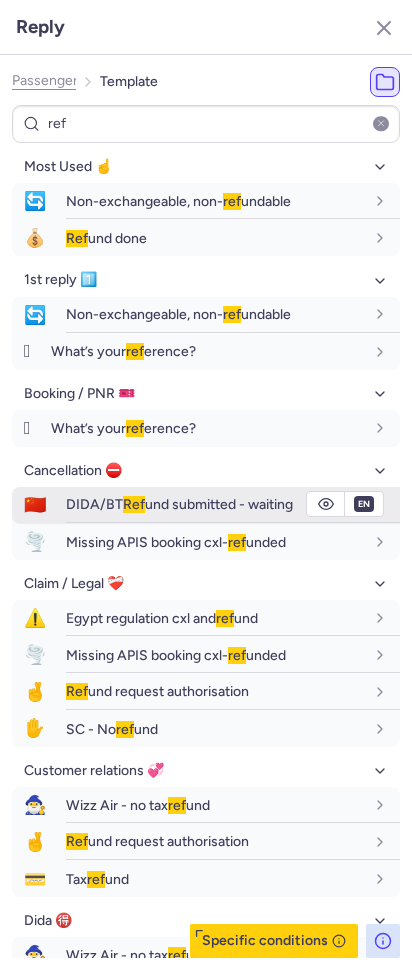 click on "DIDA/BT  Ref und submitted - waiting" at bounding box center (233, 504) 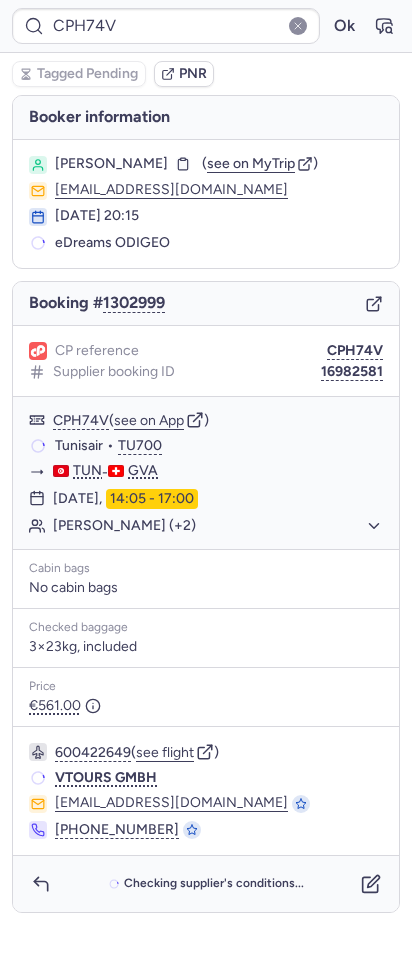 scroll, scrollTop: 0, scrollLeft: 0, axis: both 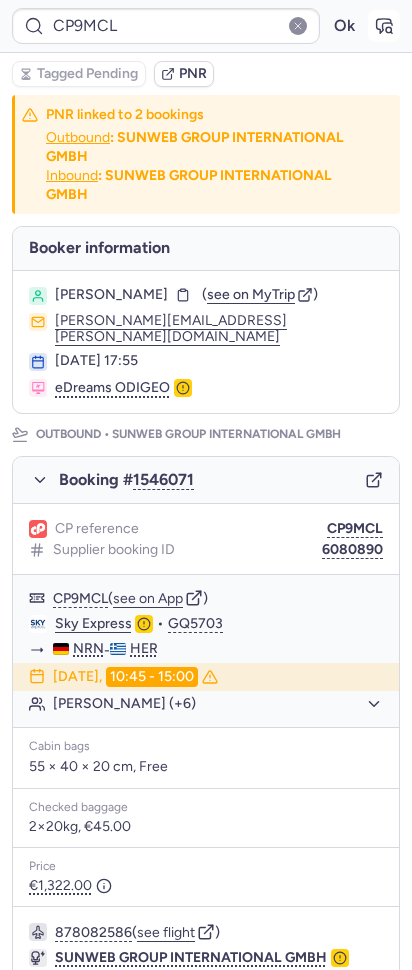 click 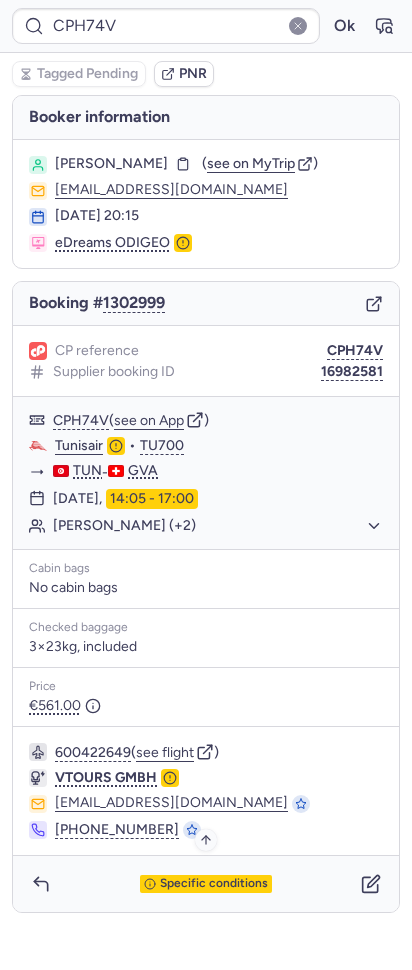 click on "Specific conditions" at bounding box center (206, 884) 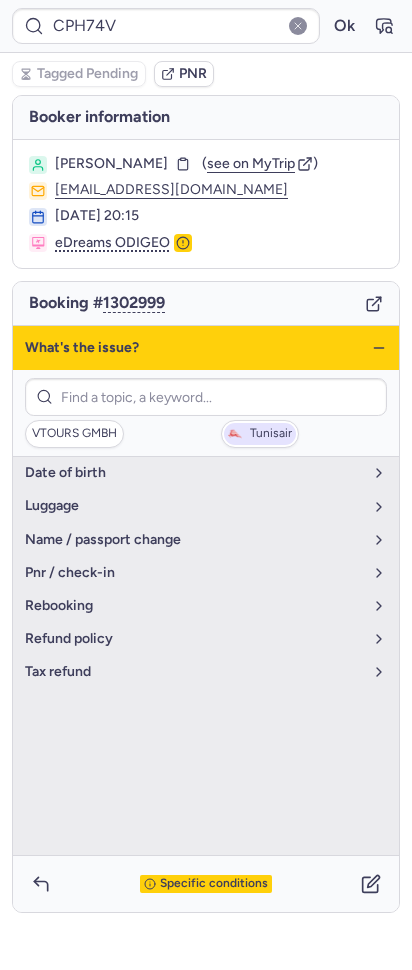 click on "Tunisair" at bounding box center [260, 434] 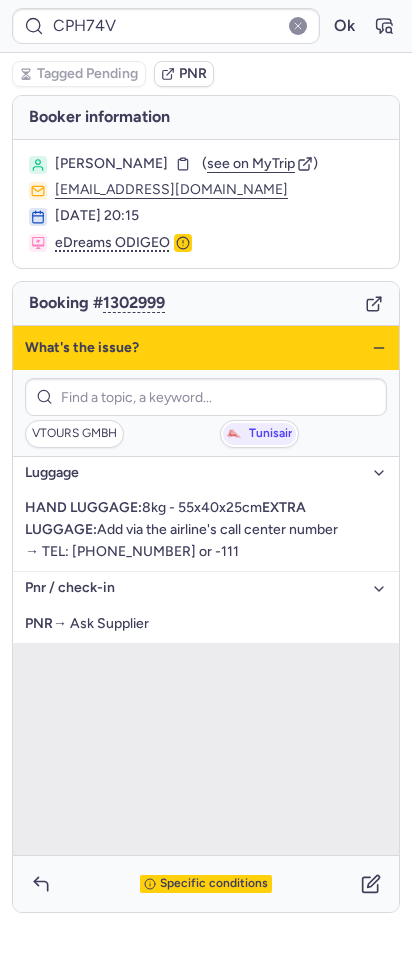click 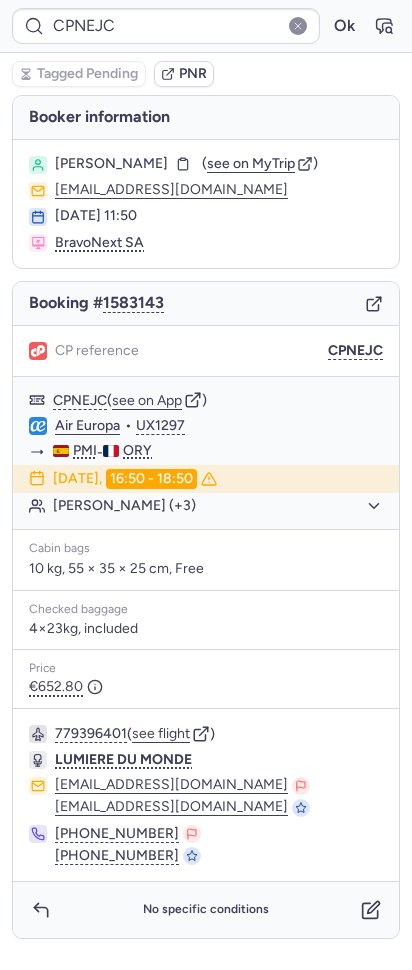 type on "CPJZSW" 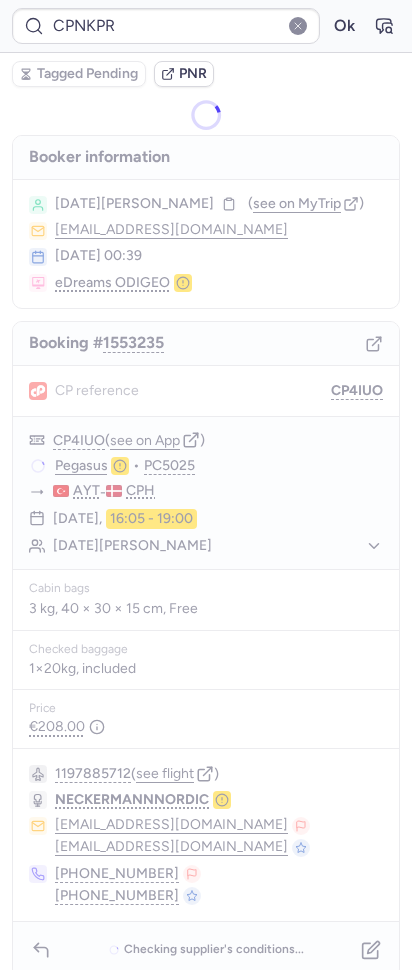 type on "CPHCBJ" 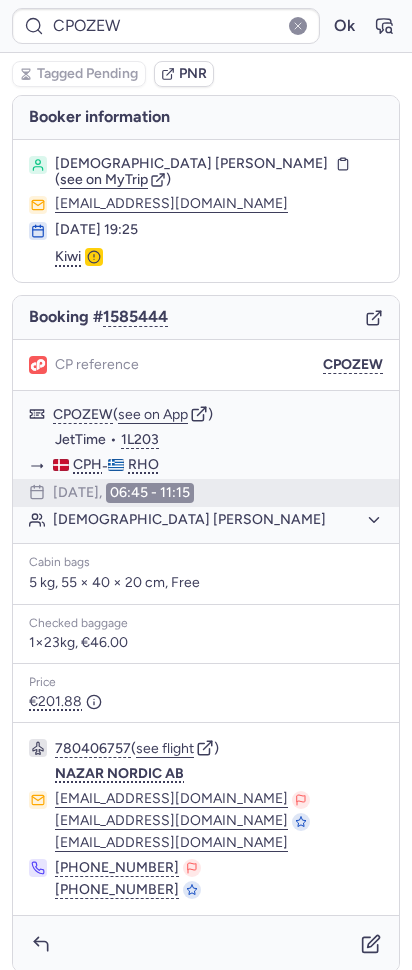 type on "CPJZSW" 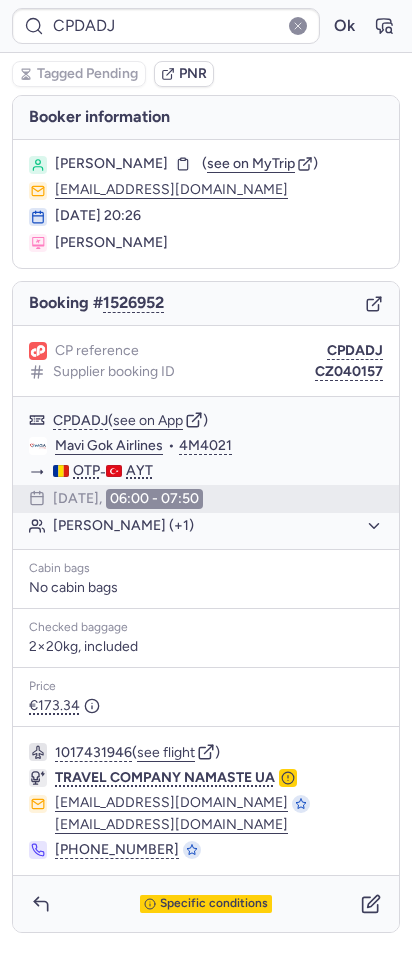 type on "CPJZSW" 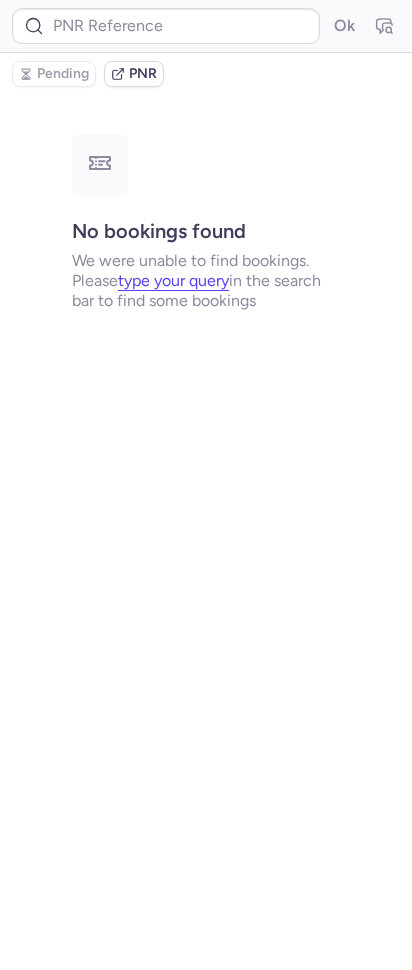 type on "CPEFJN" 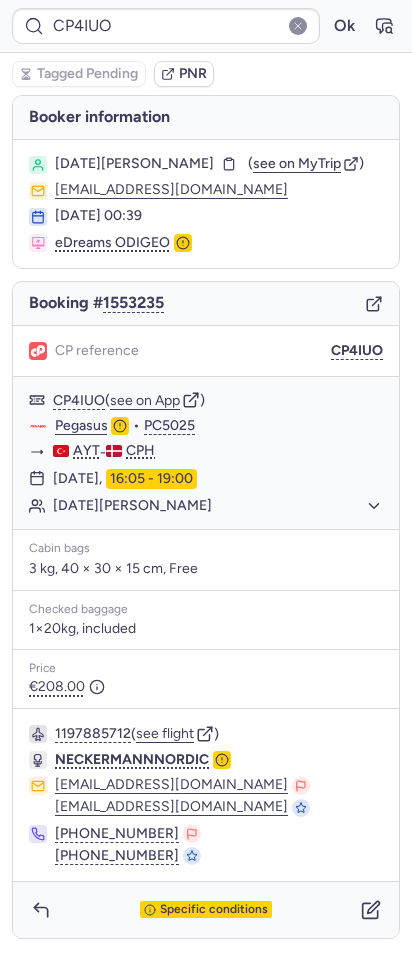 type on "CPD2ZA" 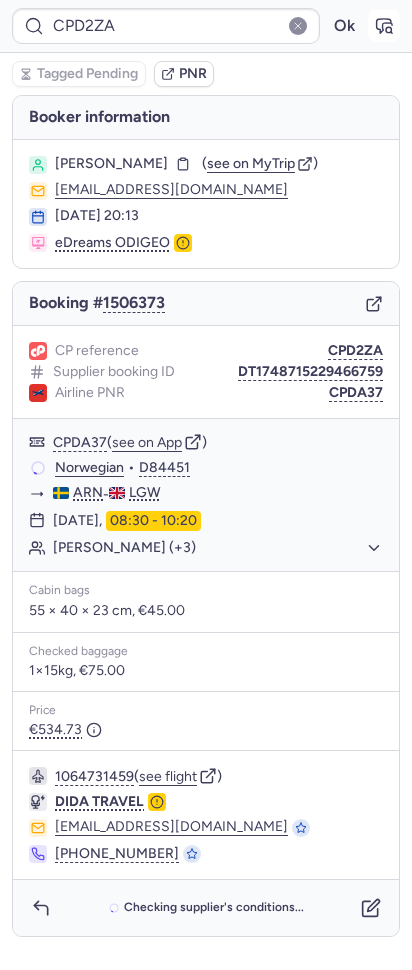 click 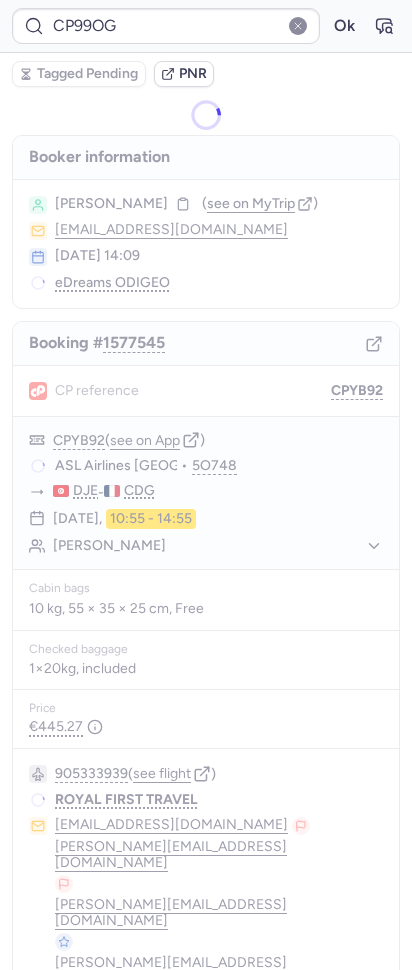 type on "CPYB92" 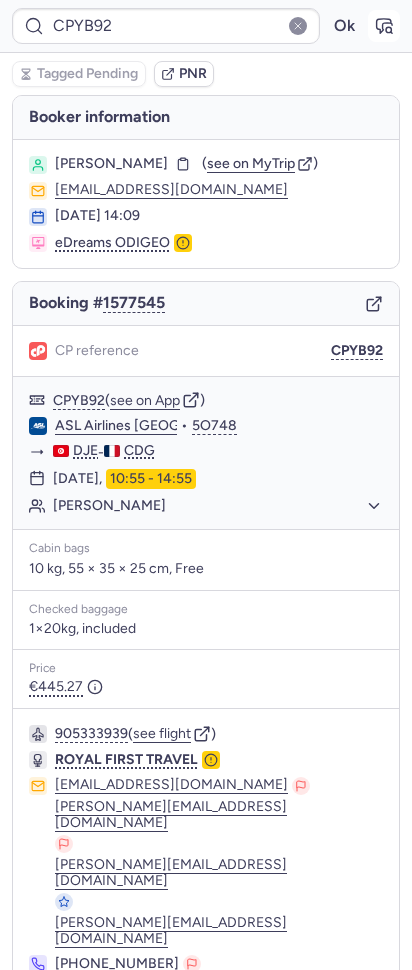 click 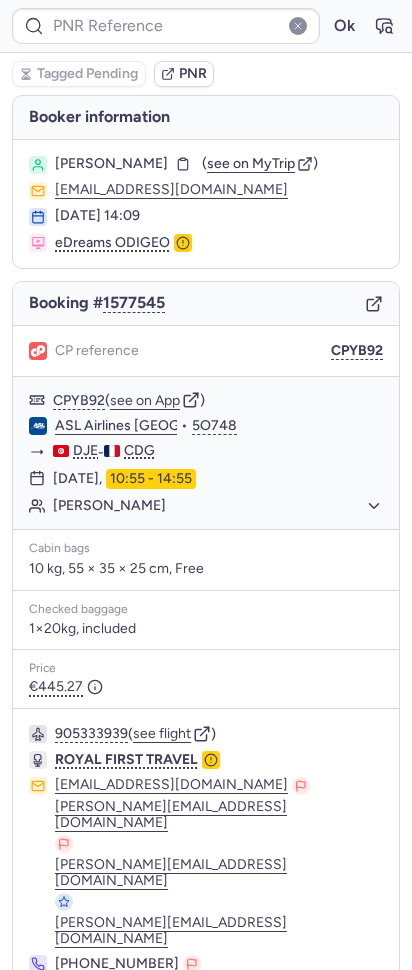 type on "CPYB92" 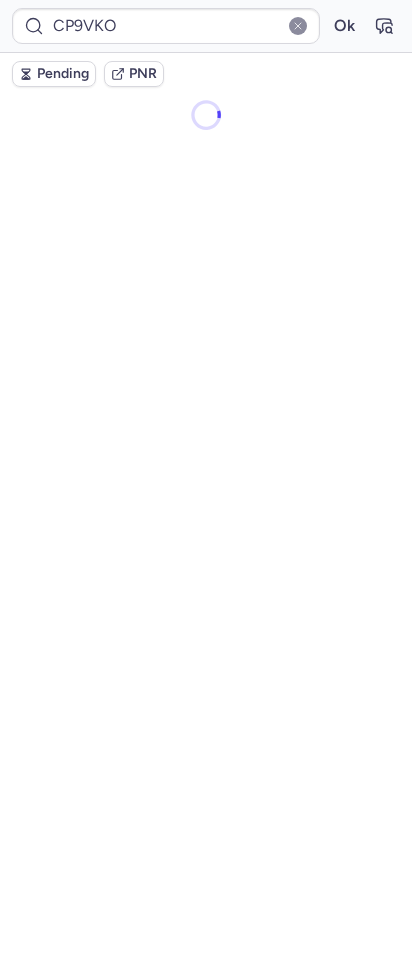 type on "CPJZSW" 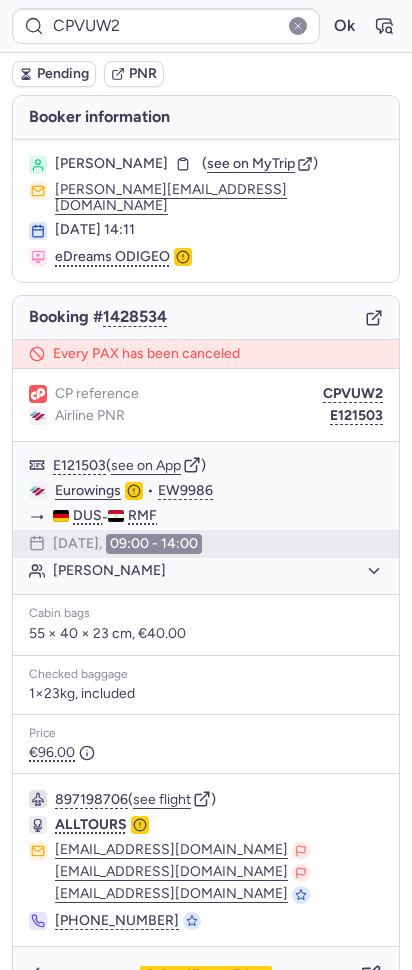 type on "CPTQJV" 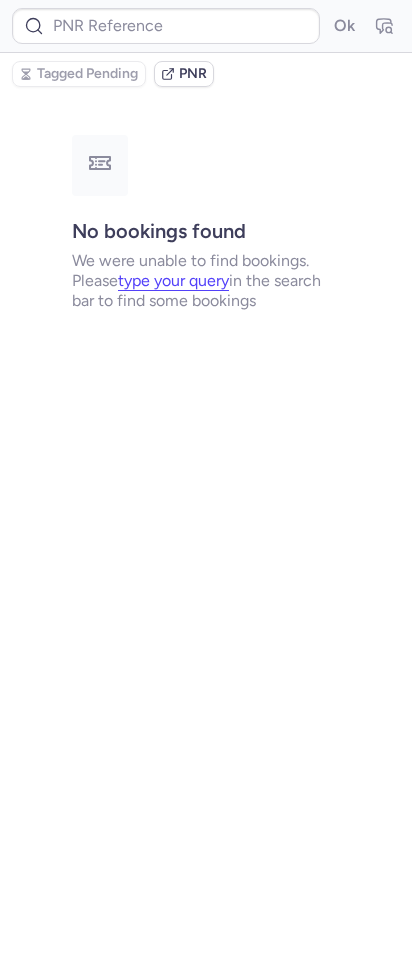 type on "CPTQJV" 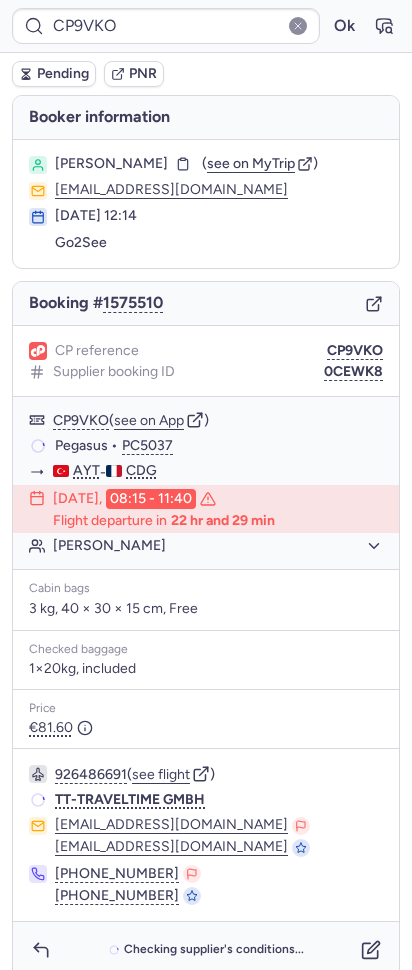 type on "CPVUTT" 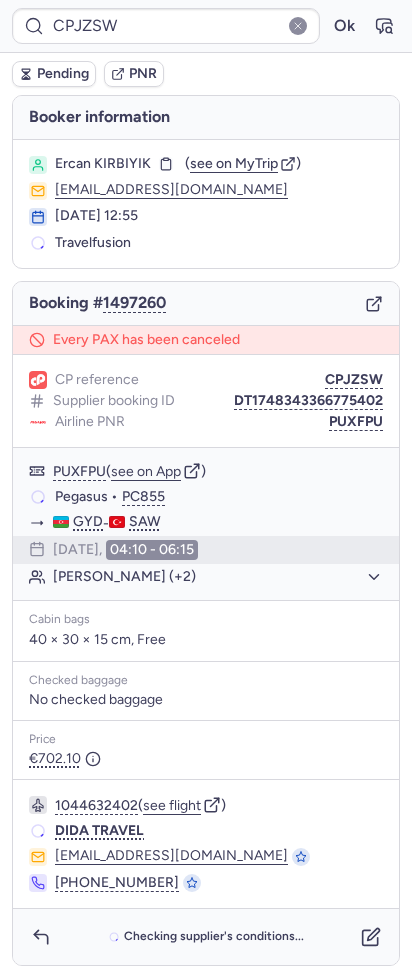 type on "CPDADJ" 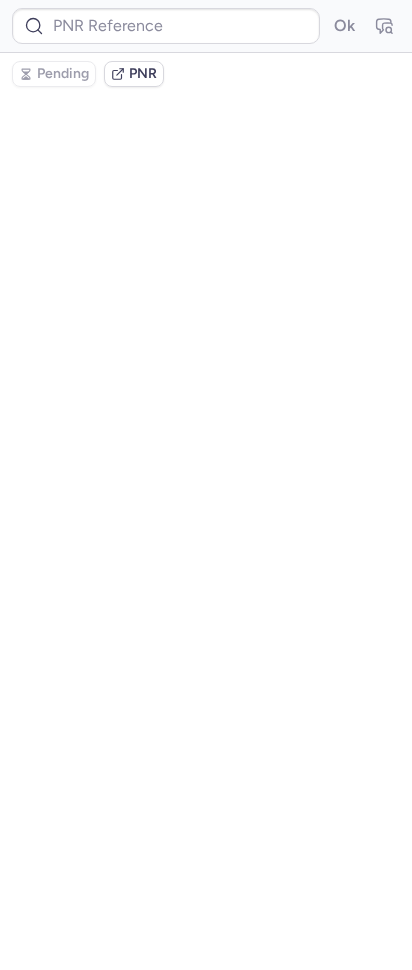 type on "CPVUTT" 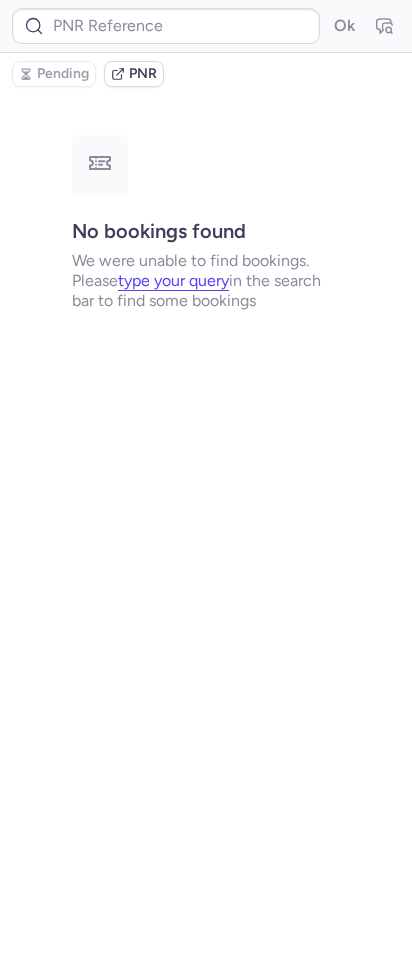 type on "CPEFJN" 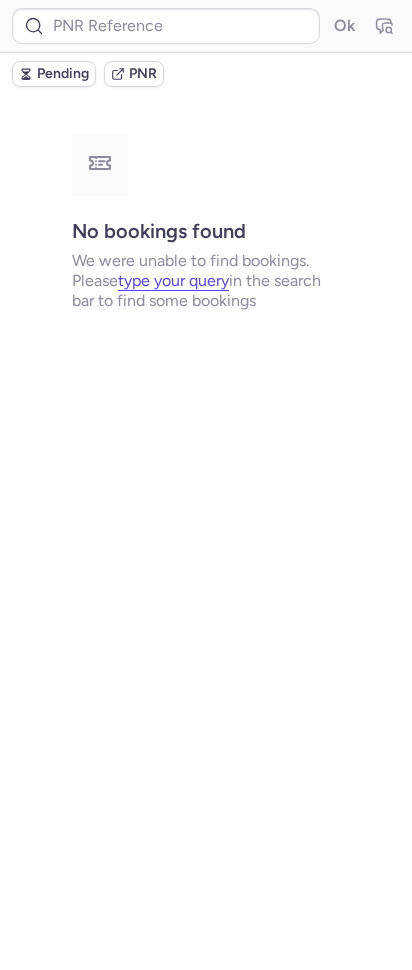 type on "CPDADJ" 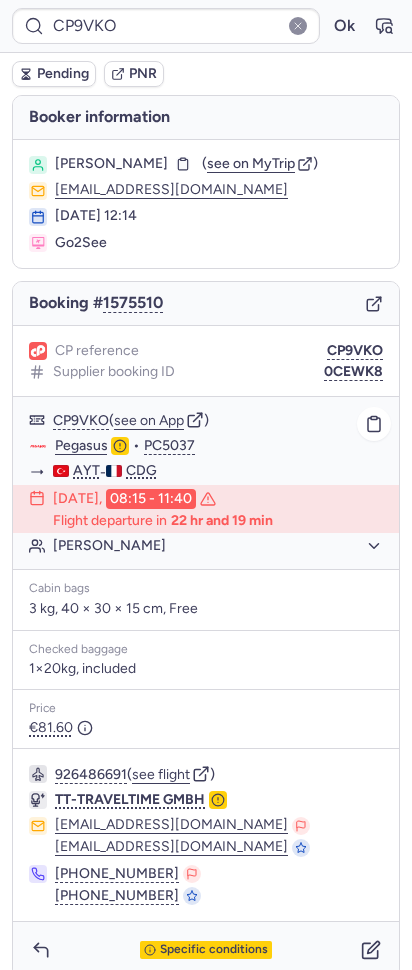 scroll, scrollTop: 21, scrollLeft: 0, axis: vertical 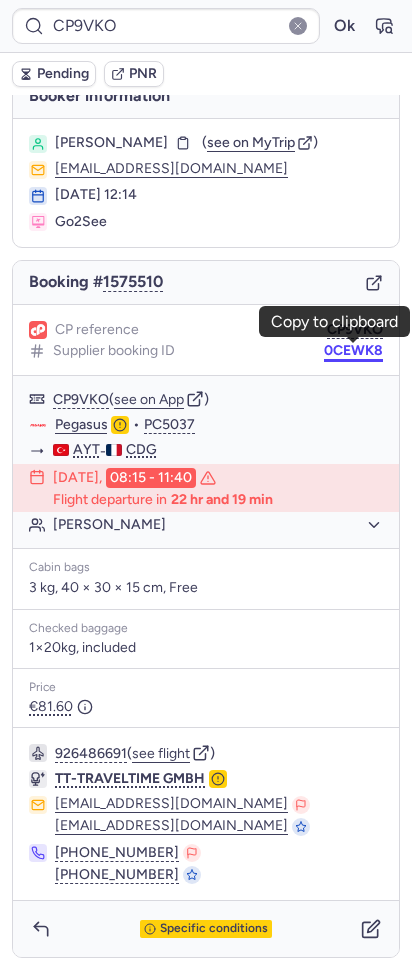 click on "0CEWK8" at bounding box center (353, 351) 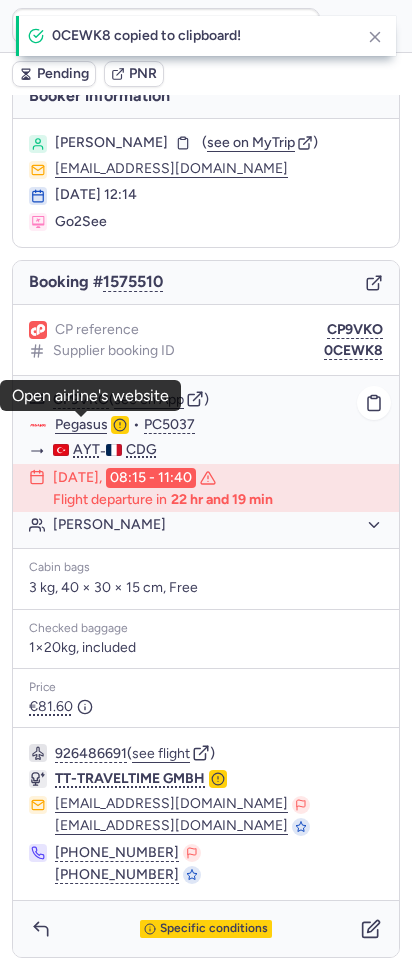 click on "Pegasus" 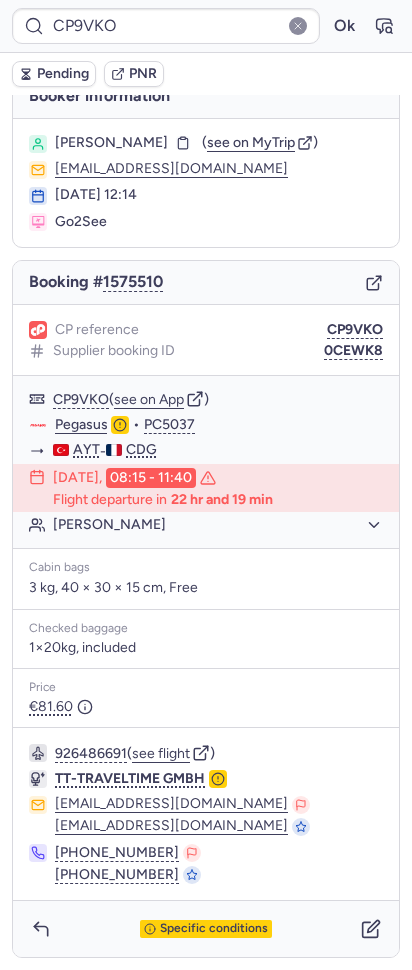 click on "[PERSON_NAME]" at bounding box center (111, 143) 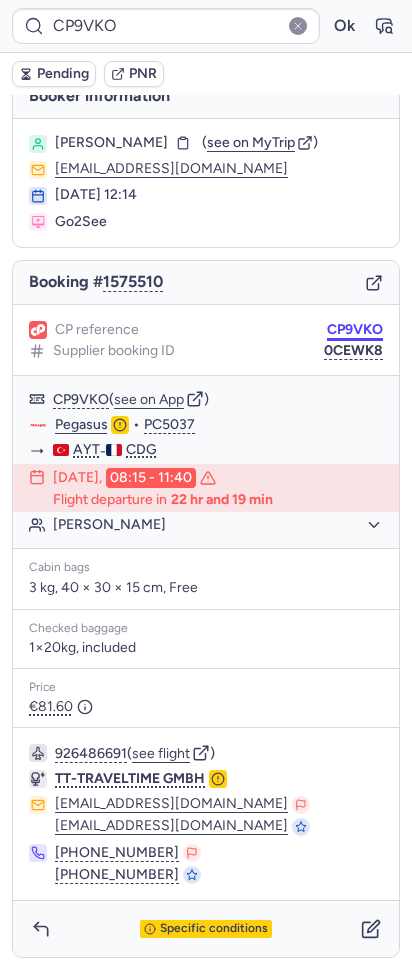 click on "CP9VKO" at bounding box center [355, 330] 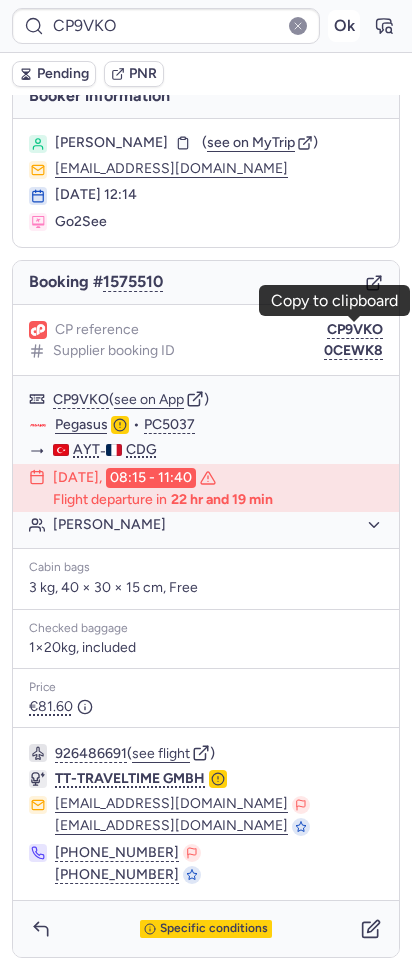 click on "Ok" at bounding box center [344, 26] 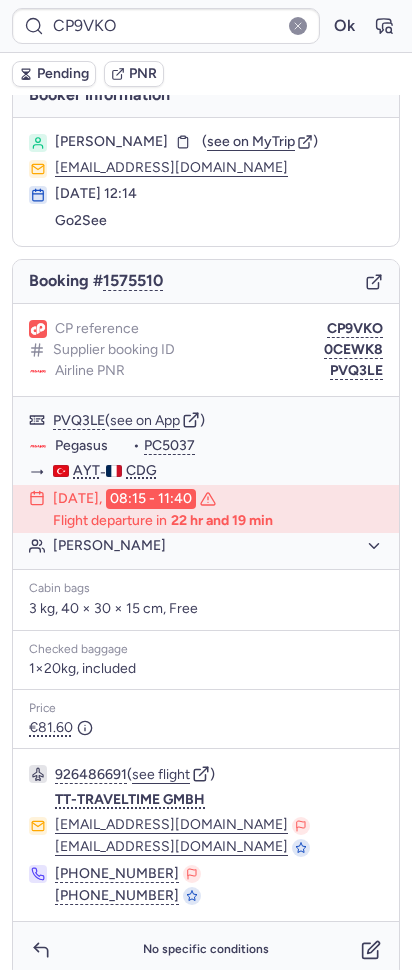 scroll, scrollTop: 21, scrollLeft: 0, axis: vertical 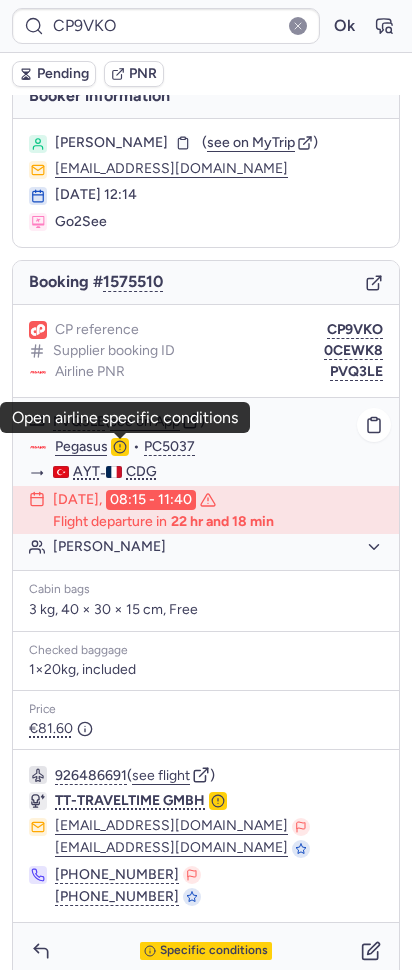 click 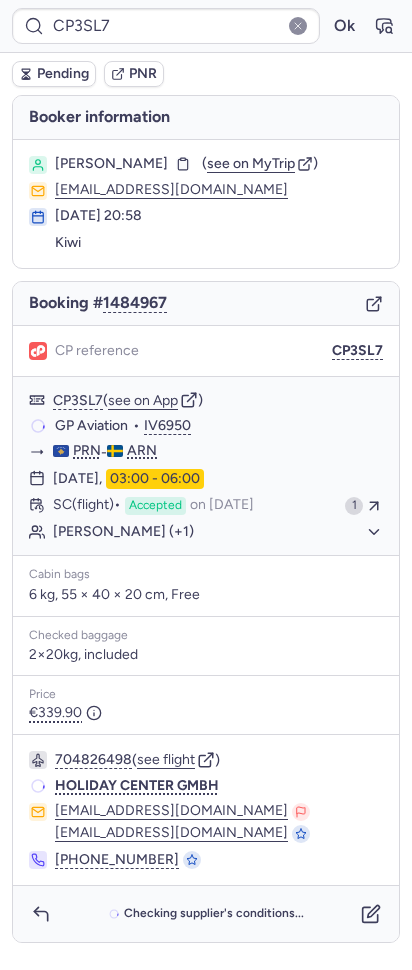 scroll, scrollTop: 0, scrollLeft: 0, axis: both 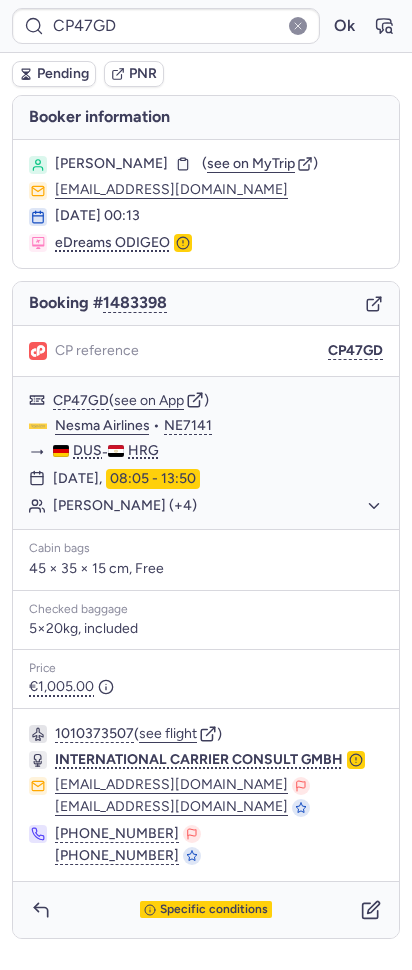 type on "CPGTEK" 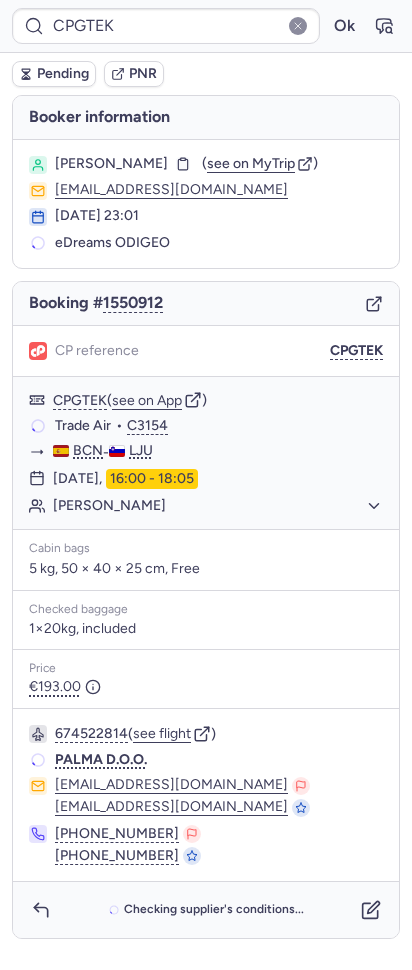 scroll, scrollTop: 0, scrollLeft: 0, axis: both 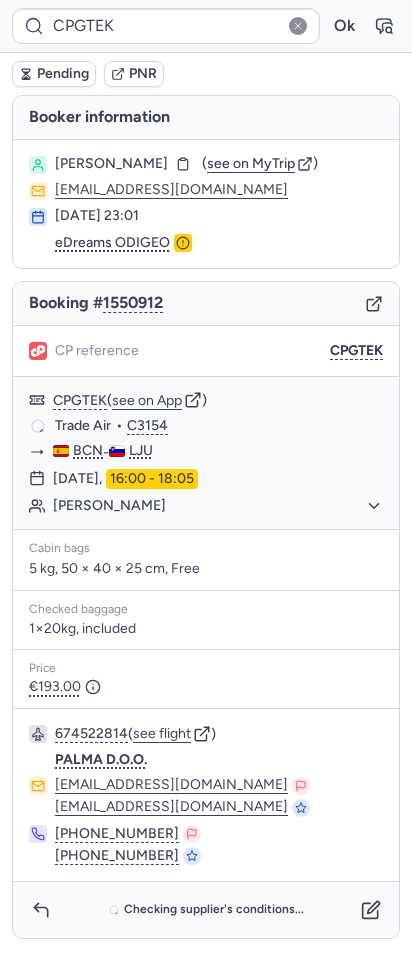 click on "Checking supplier's conditions..." at bounding box center (206, 910) 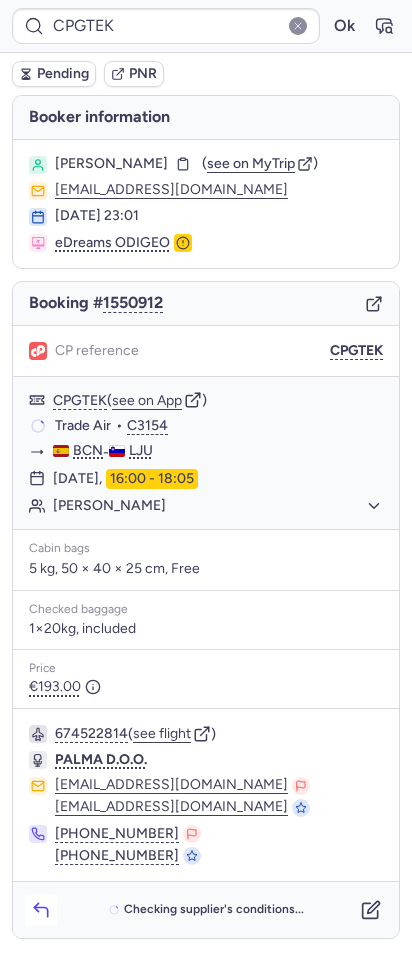 click 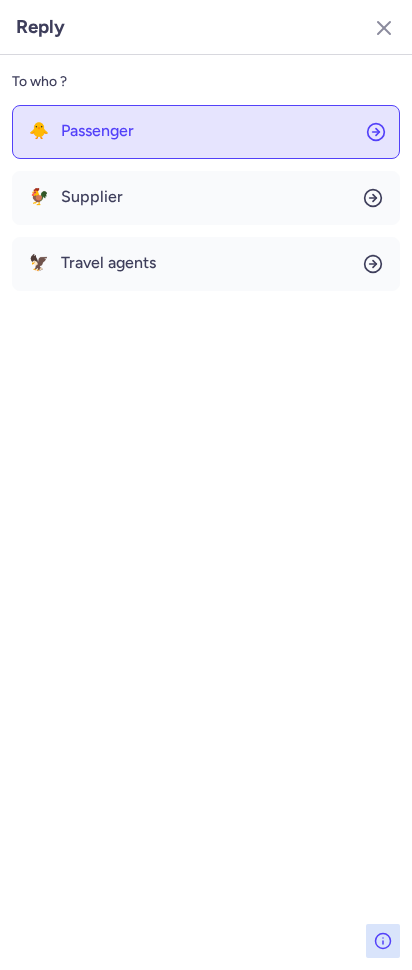 click on "Passenger" at bounding box center [97, 131] 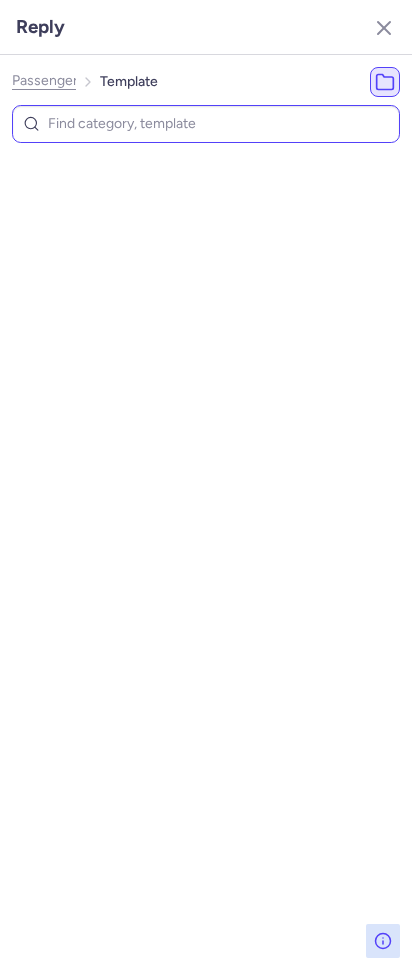 click at bounding box center [206, 124] 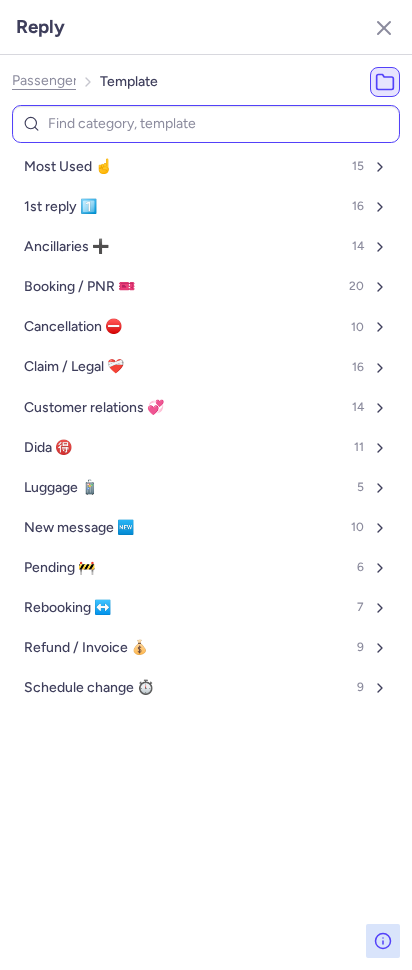 type on "w" 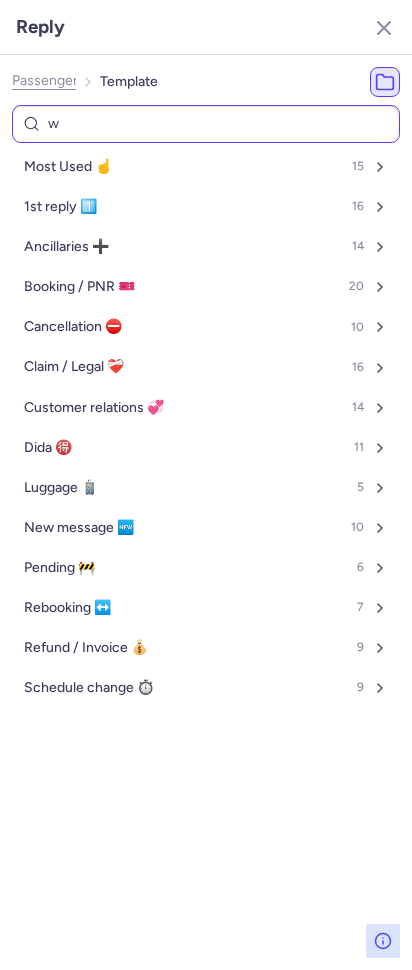 select on "en" 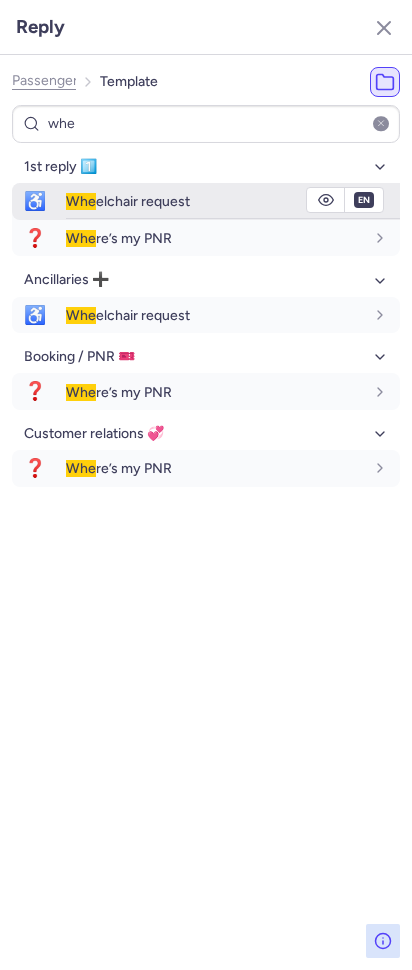 type on "whe" 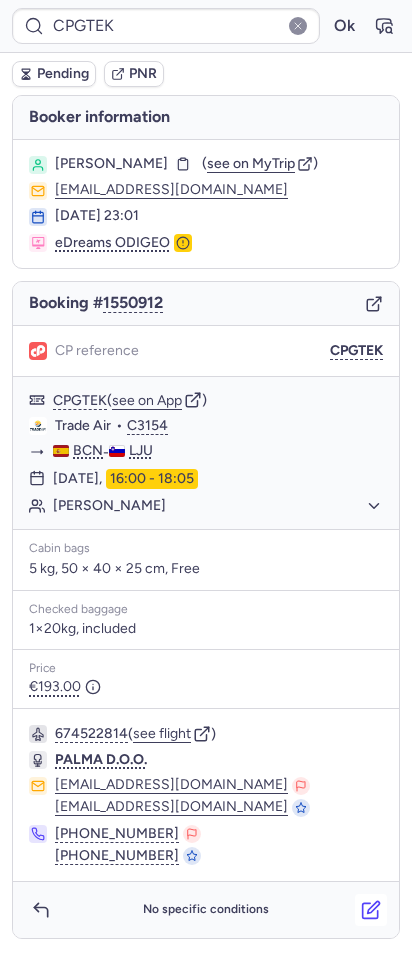 click at bounding box center [371, 910] 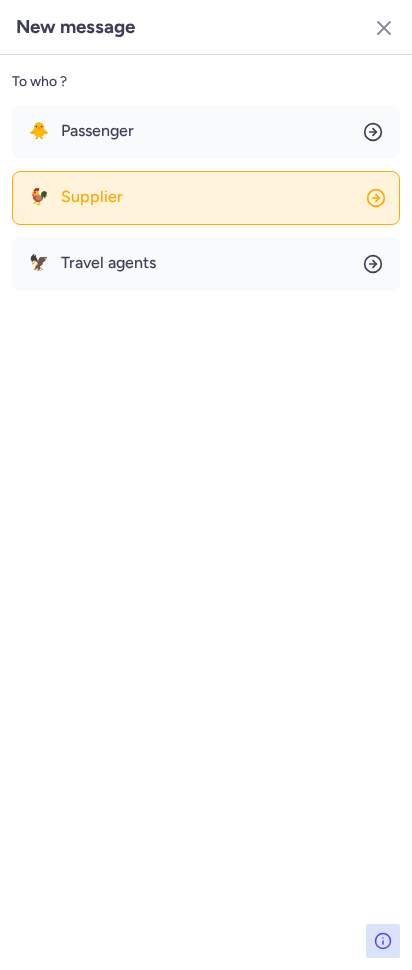 click on "🐓 Supplier" 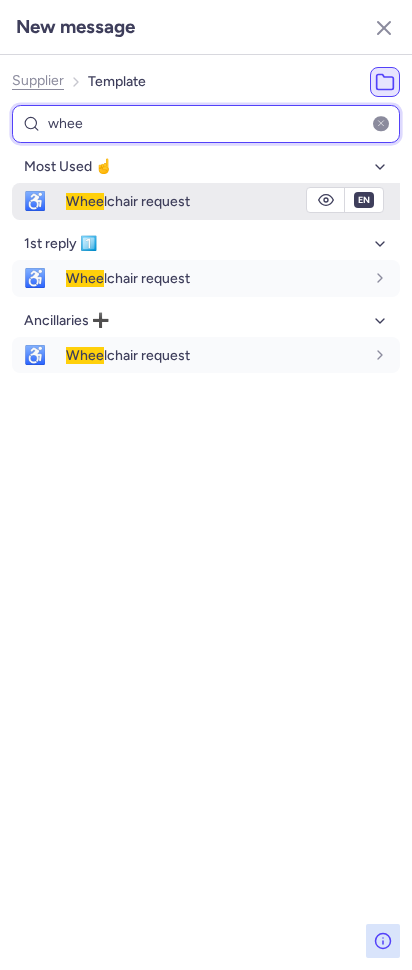 type on "whee" 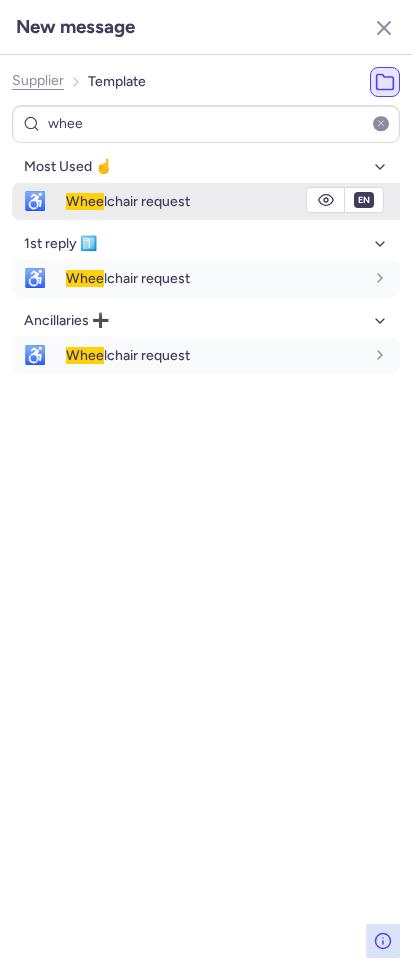 click on "Whee lchair request" at bounding box center (215, 201) 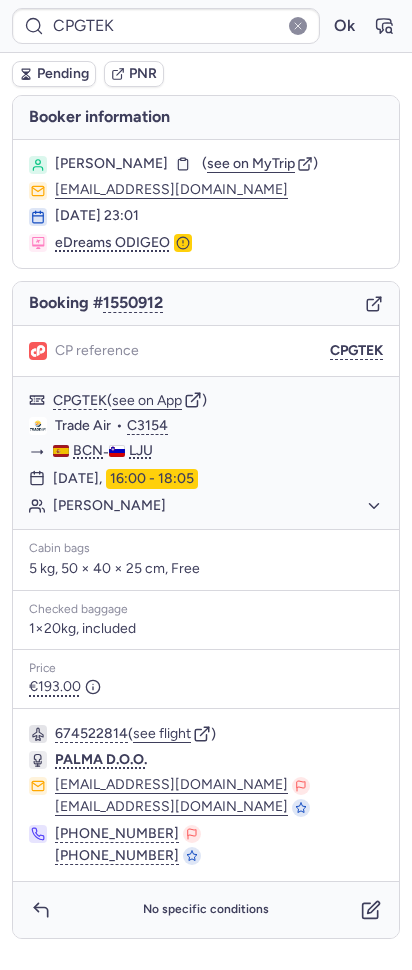type on "CP47GD" 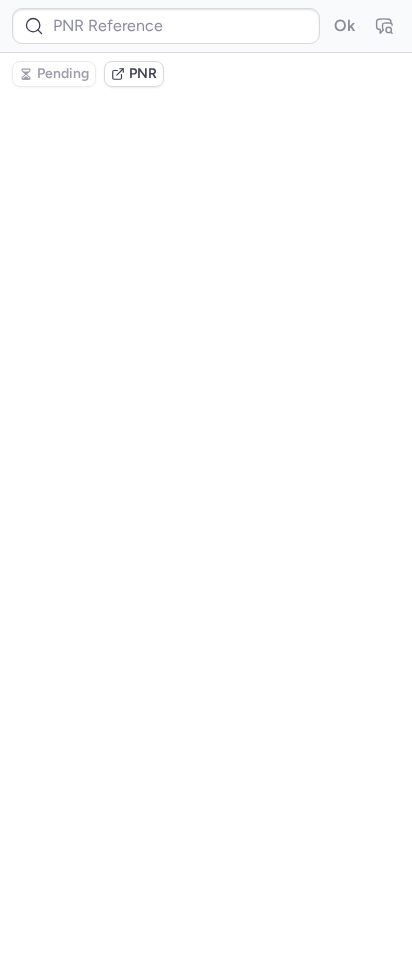 type on "CPHTEE" 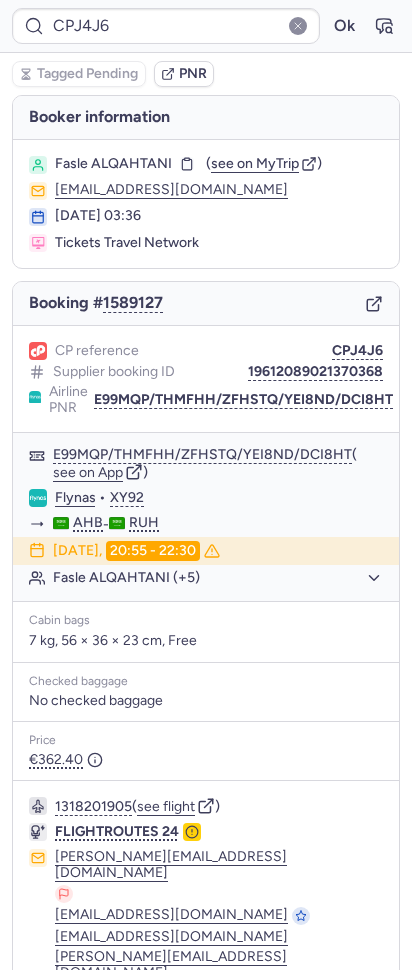 type on "CPMYJF" 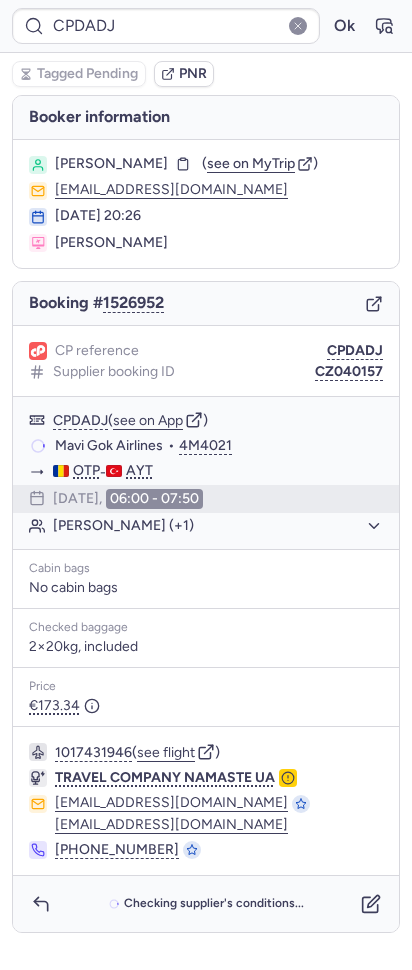 type on "CP9O6S" 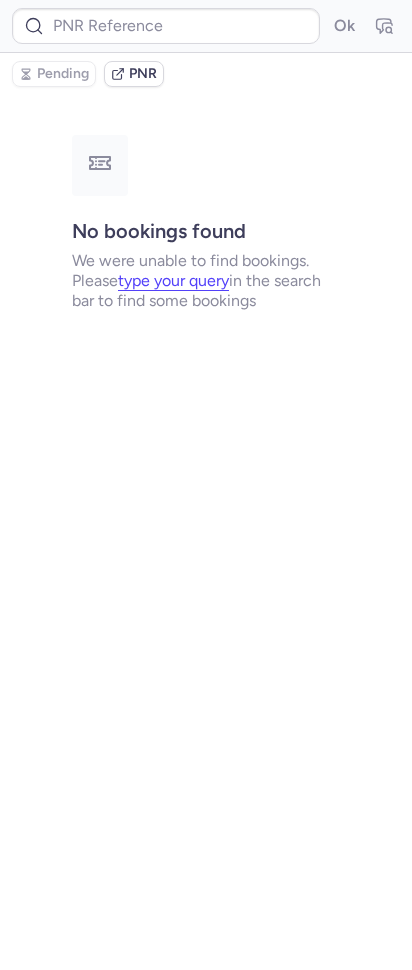 type on "CPNIWR" 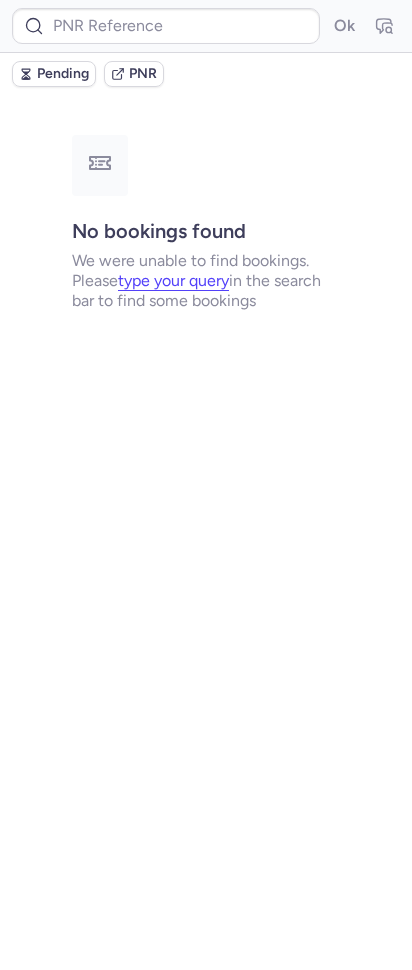 type on "CP9O6S" 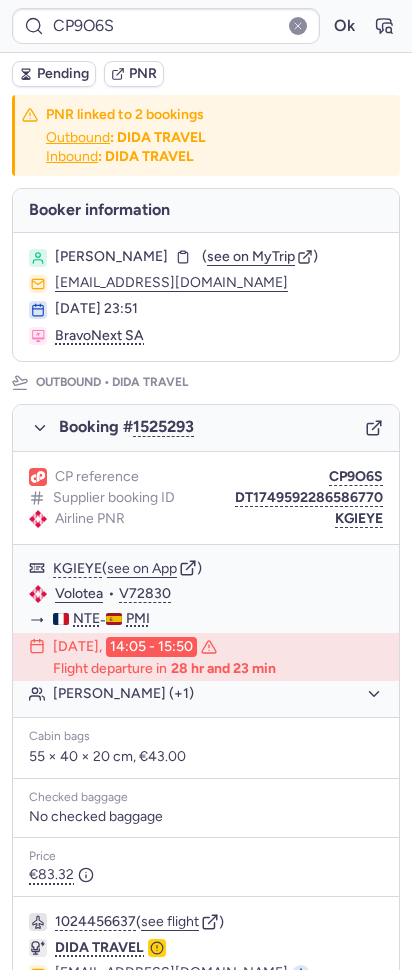 type 